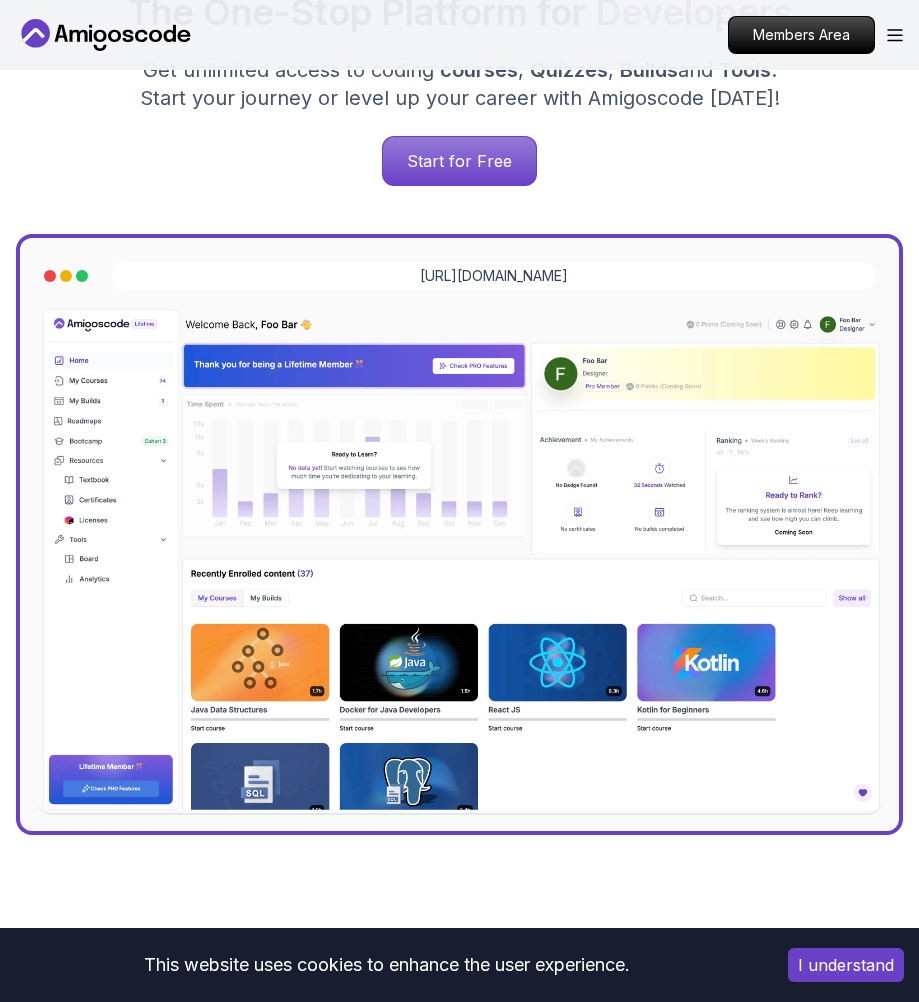 scroll, scrollTop: 0, scrollLeft: 0, axis: both 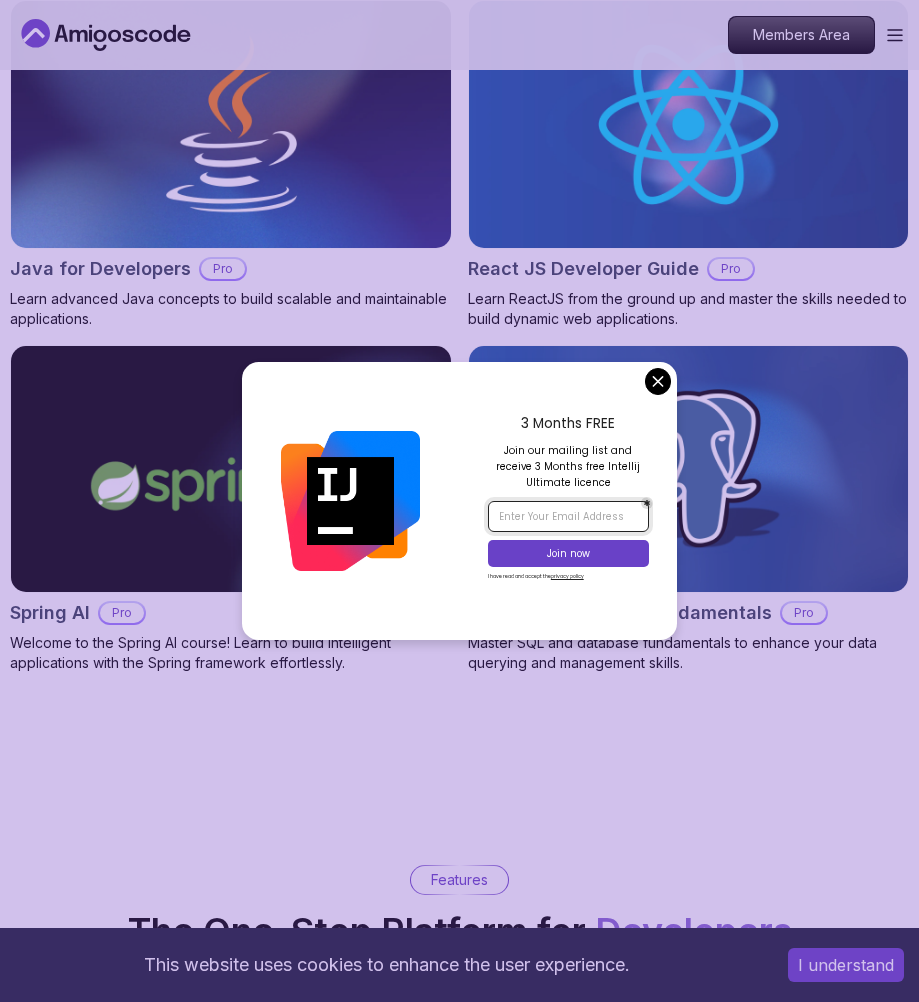 click at bounding box center [568, 516] 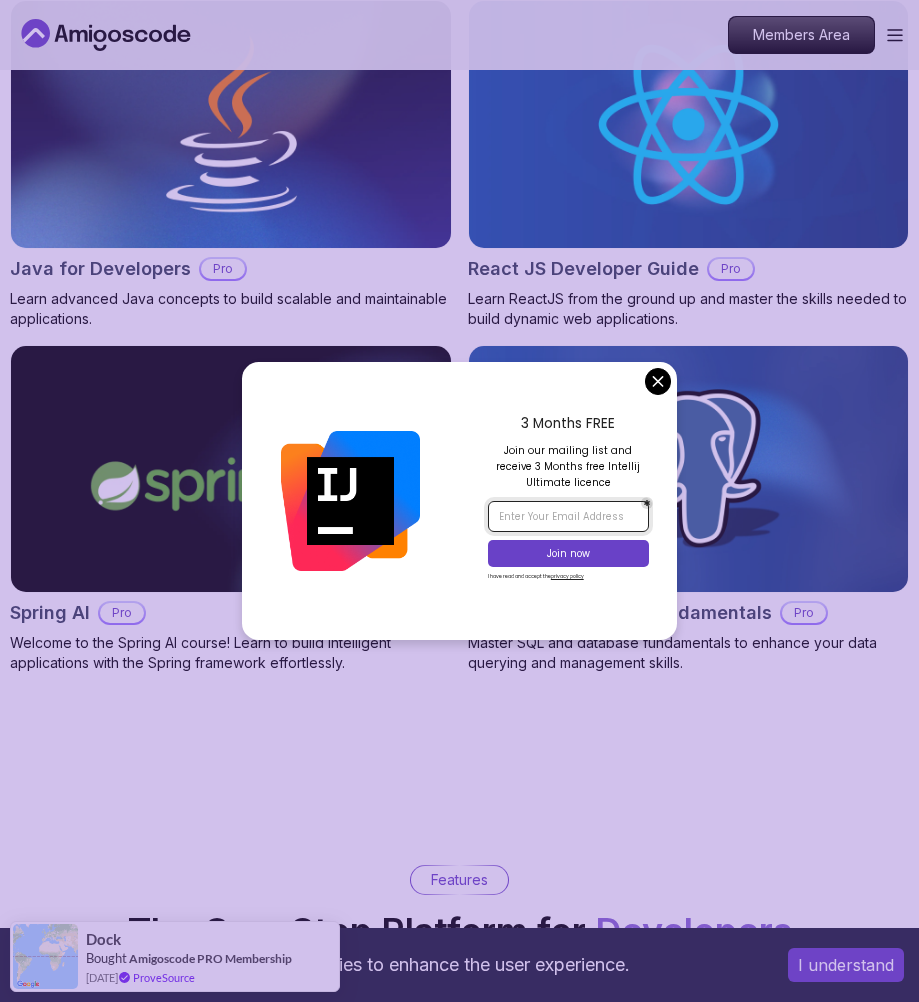 type on "[EMAIL_ADDRESS][DOMAIN_NAME]" 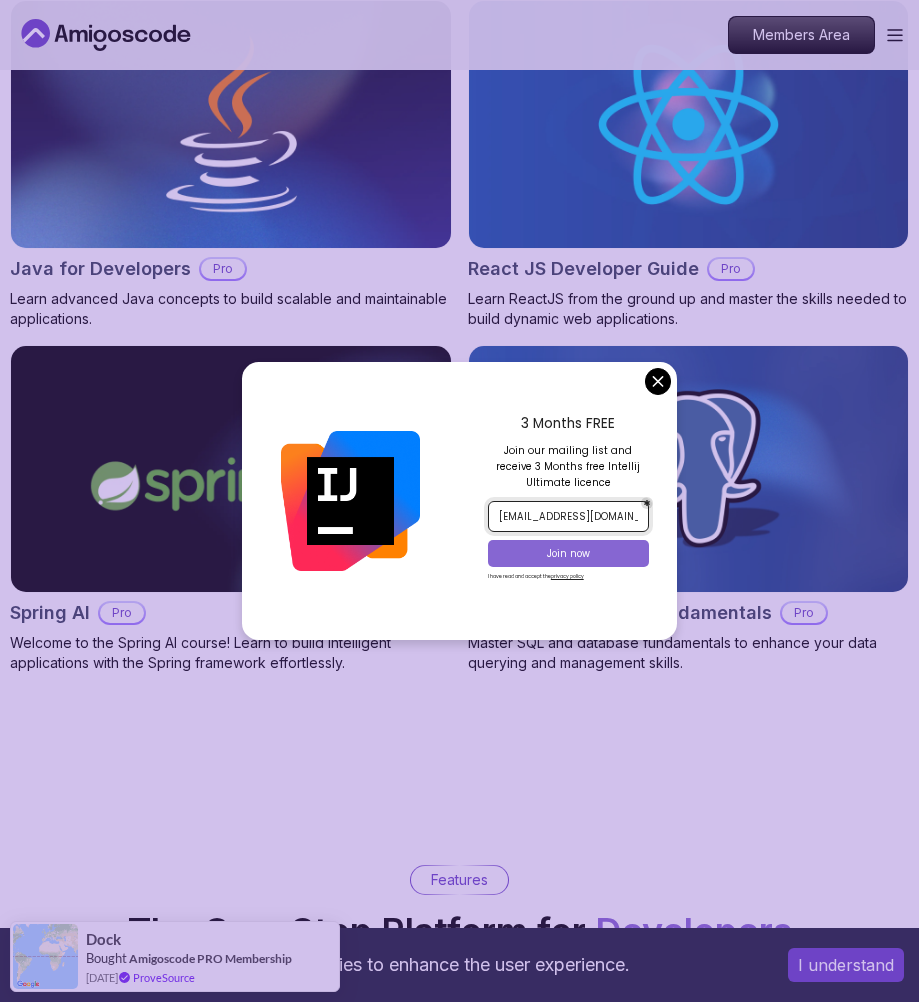 click on "Join now" at bounding box center (569, 554) 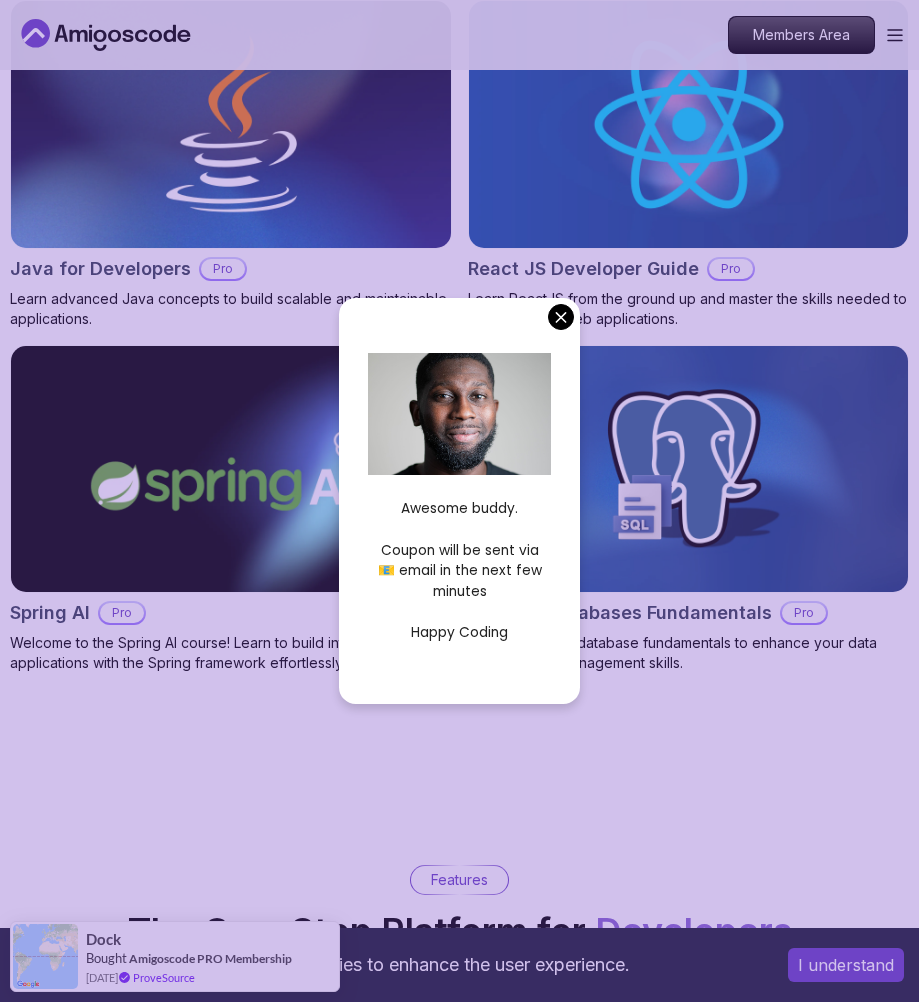 click on "This website uses cookies to enhance the user experience. I understand Products Resources Pricing Testimonials For Business Members Area Products Resources Pricing Testimonials For Business Members Area Jogh Long Spring Developer Advocate "Amigoscode Does a pretty good job, and consistently too, covering Spring and for that, I'm very Appreciative" The One-Stop Platform for   Developers Get unlimited access to coding   courses ,   Quizzes ,   Builds  and   Tools . Start your journey or level up your career with Amigoscode today! Start for Free https://amigoscode.com/dashboard OUR AMIGO STUDENTS WORK IN TOP COMPANIES Courses Builds Discover Amigoscode's Latest   Premium Courses! Get unlimited access to coding   courses ,   Quizzes ,   Builds  and   Tools . Start your journey or level up your career with Amigoscode today! Browse all  courses Advanced Spring Boot Pro Dive deep into Spring Boot with our advanced course, designed to take your skills from intermediate to expert level. NEW Spring Boot for Beginners" at bounding box center (459, 4772) 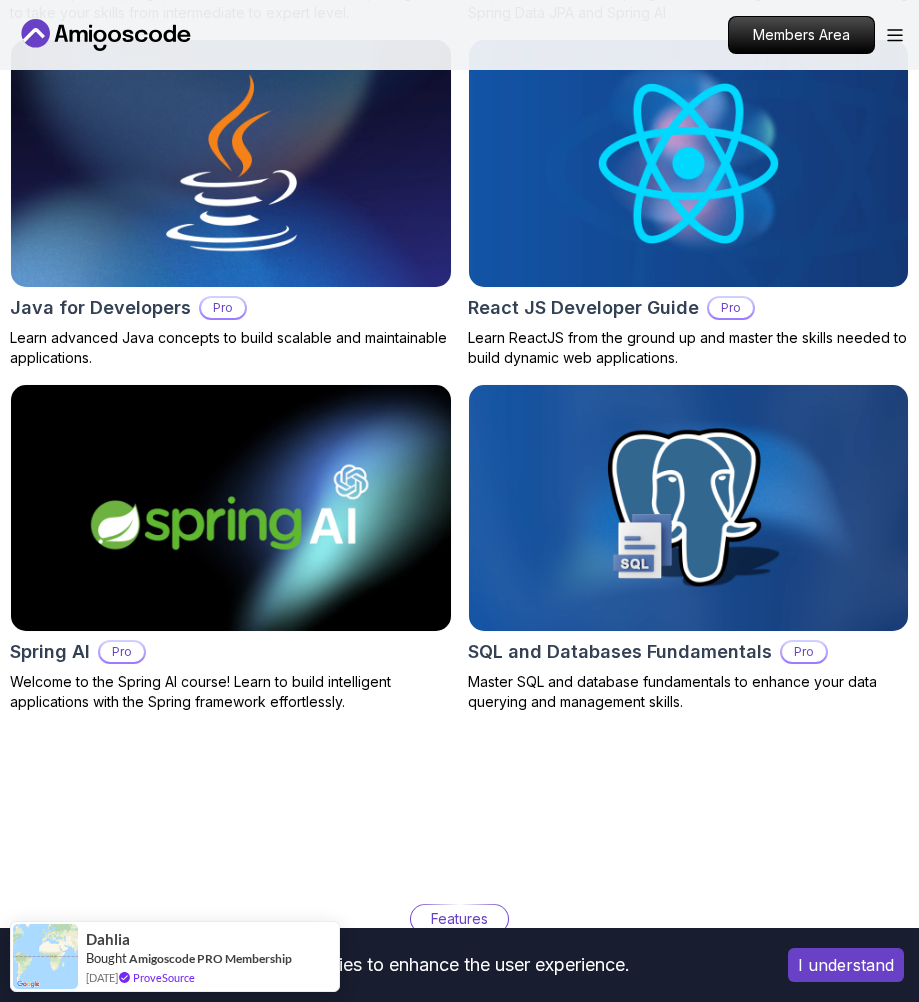 scroll, scrollTop: 0, scrollLeft: 0, axis: both 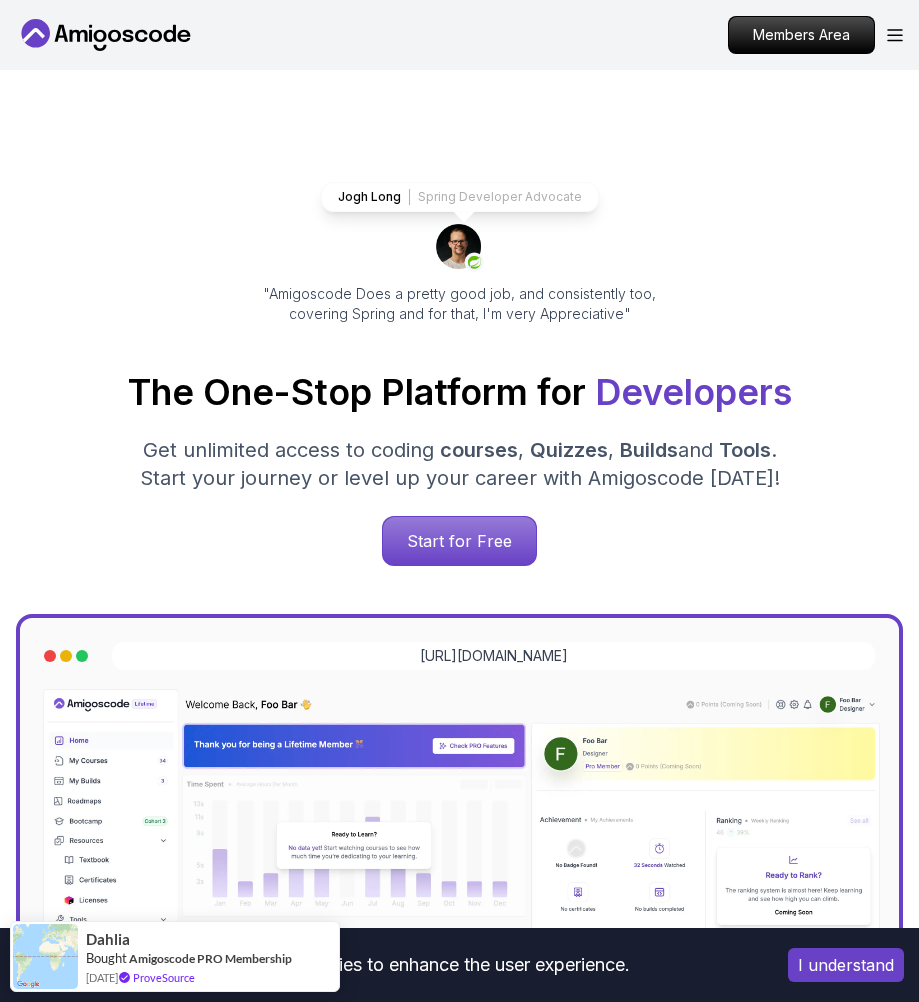 click on "Members Area" at bounding box center (815, 35) 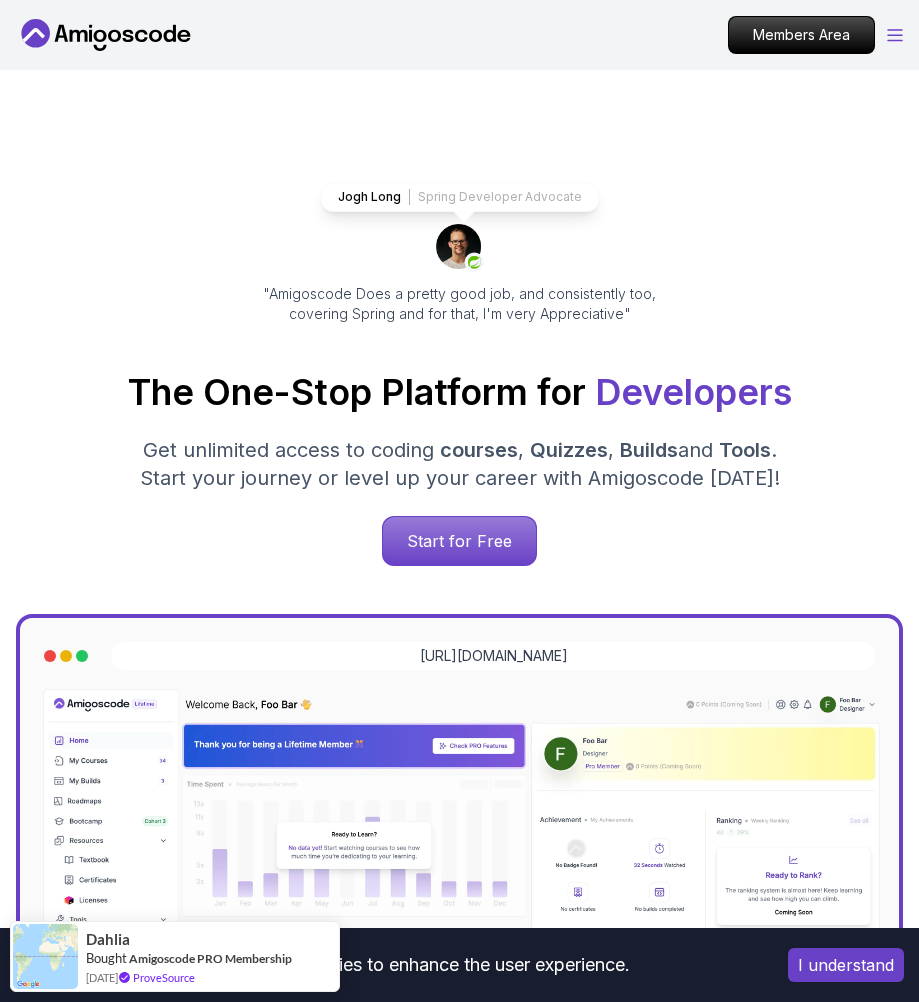 click 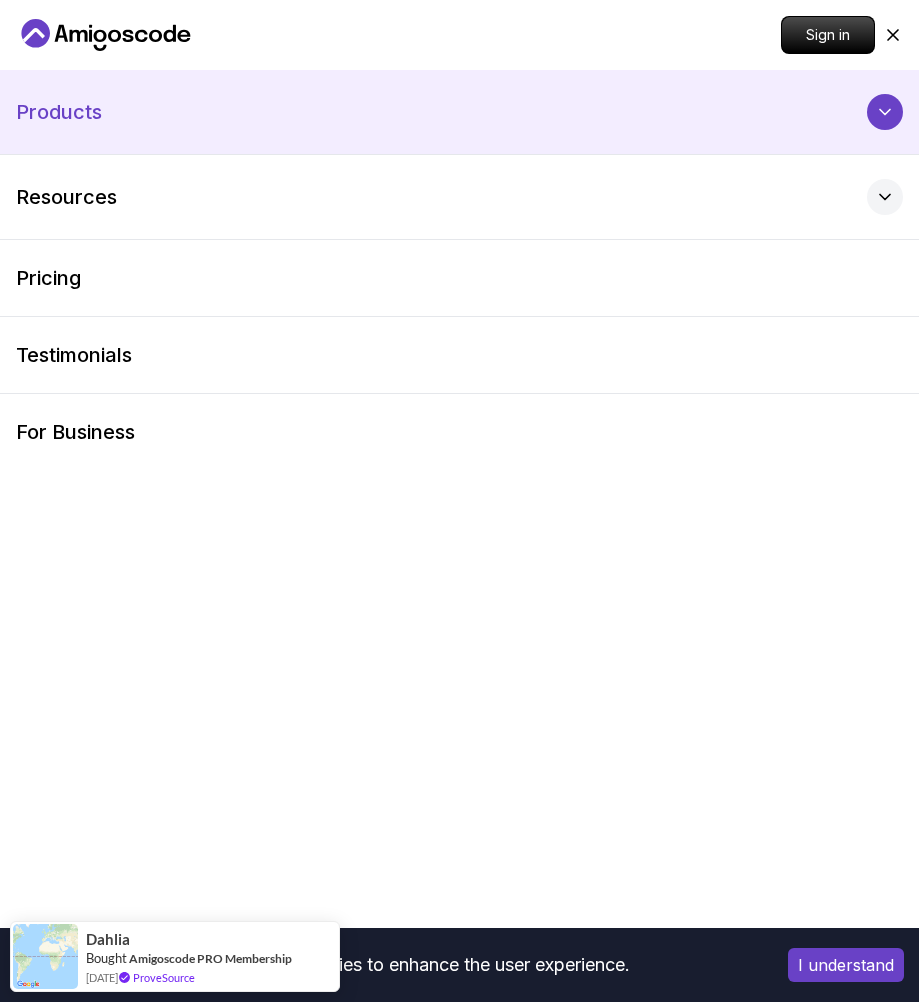 click at bounding box center [885, 112] 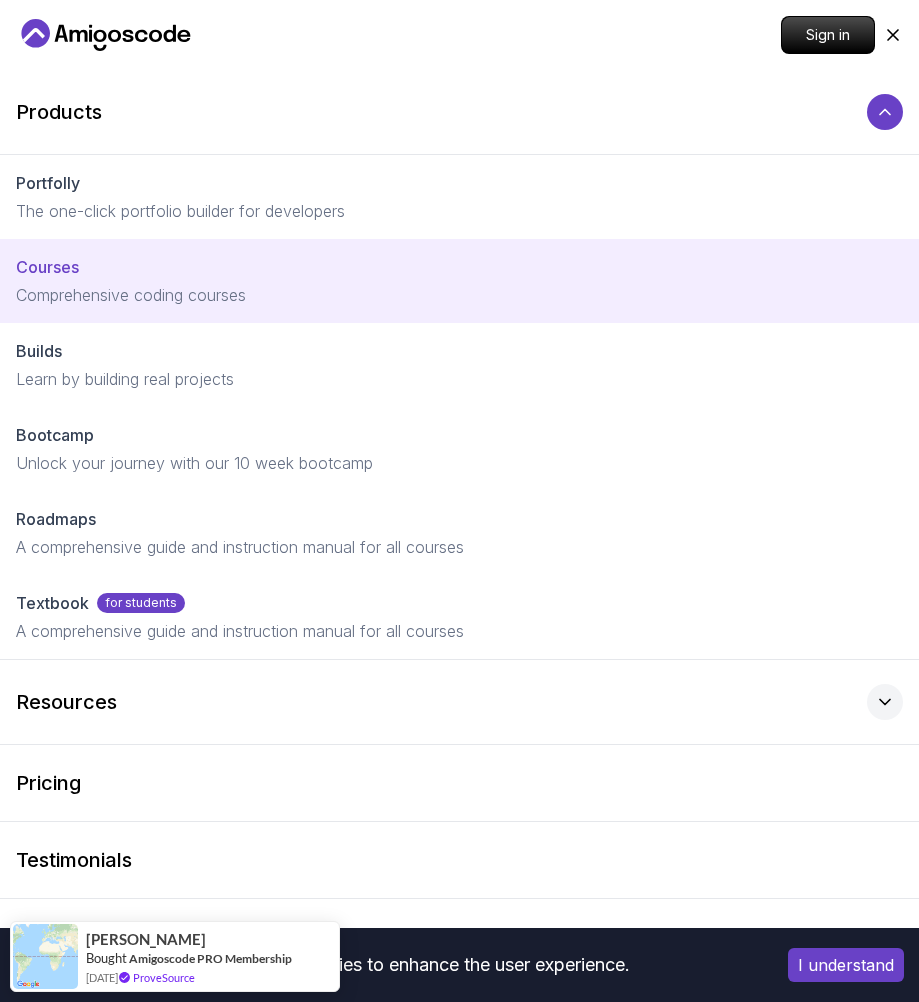 click on "Courses Comprehensive coding courses" at bounding box center (459, 281) 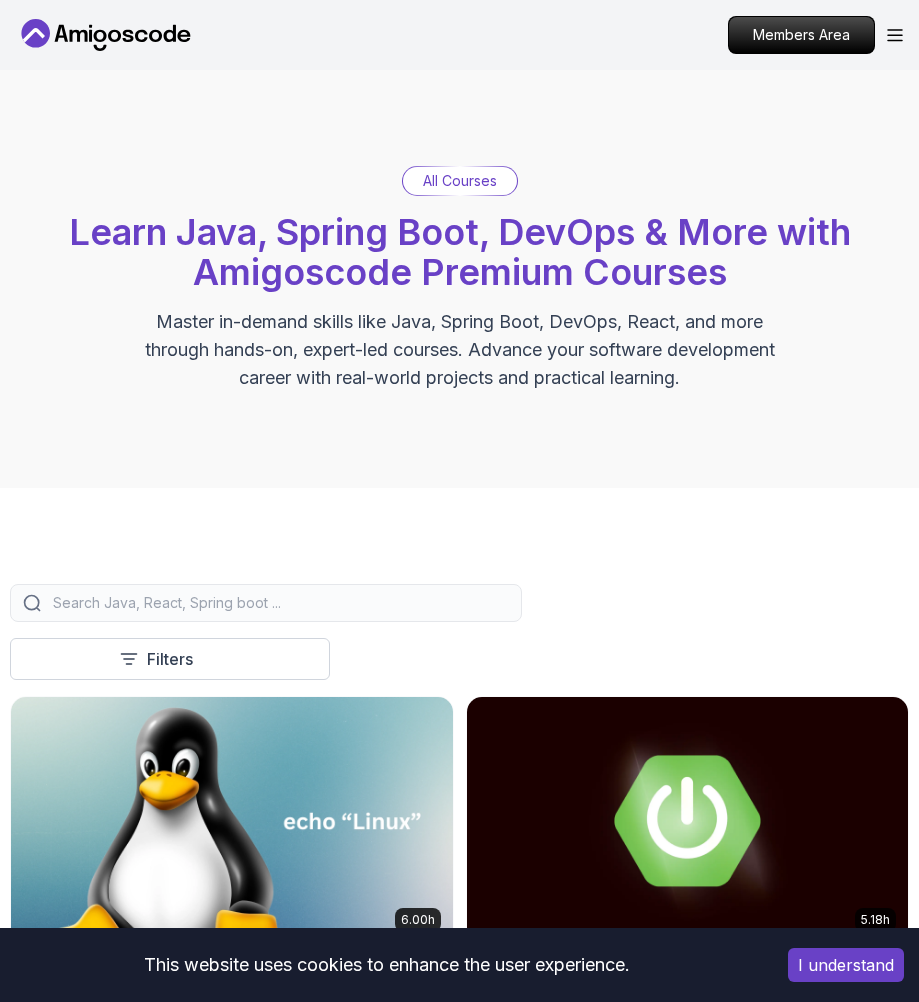click at bounding box center [279, 603] 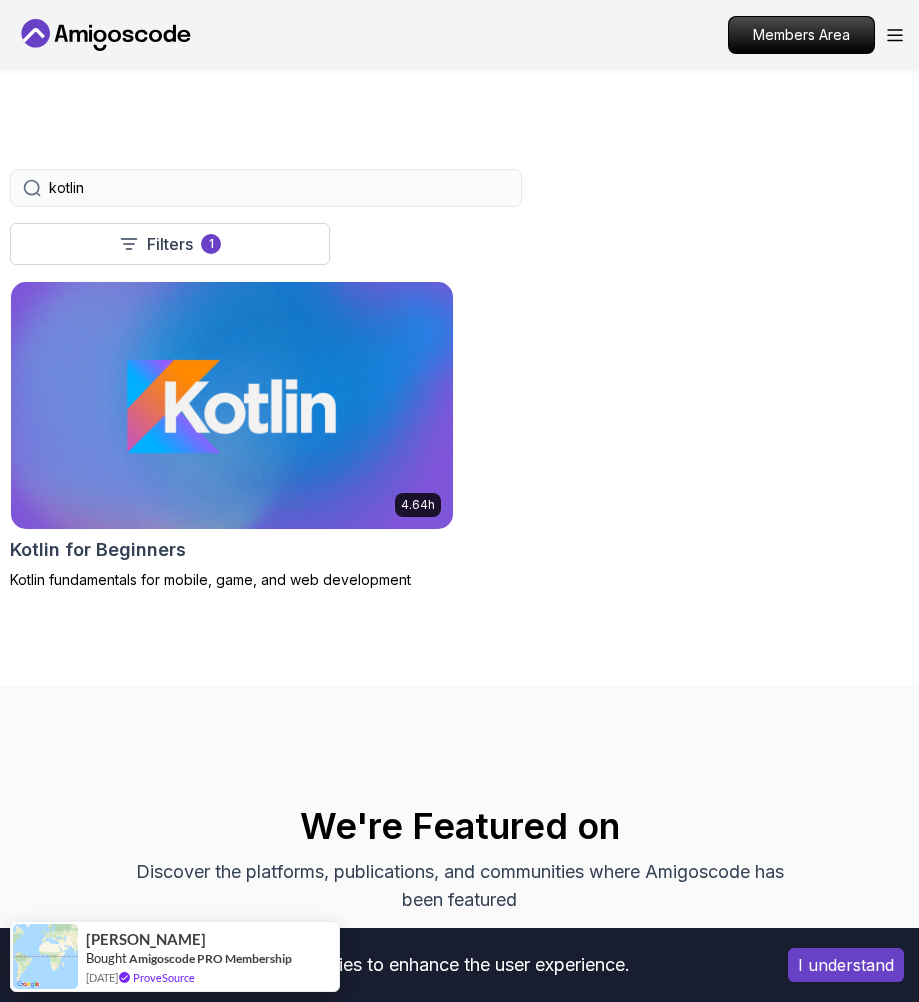 scroll, scrollTop: 416, scrollLeft: 0, axis: vertical 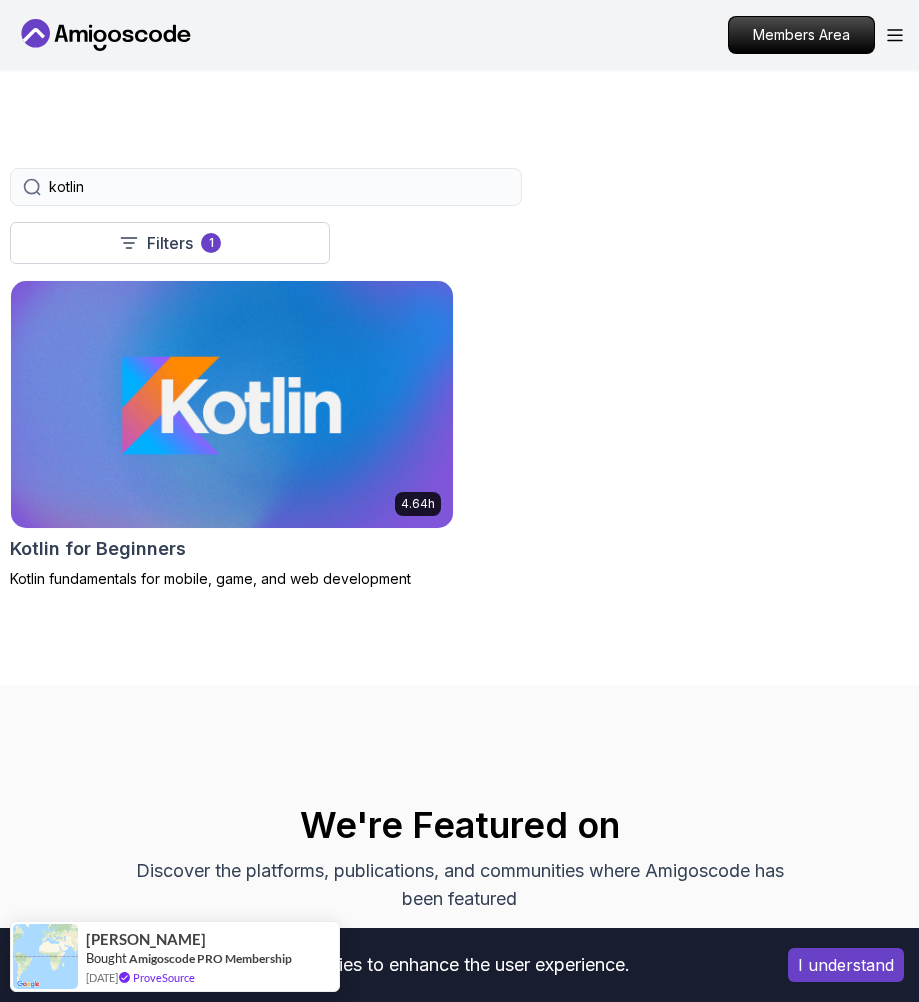 type on "kotlin" 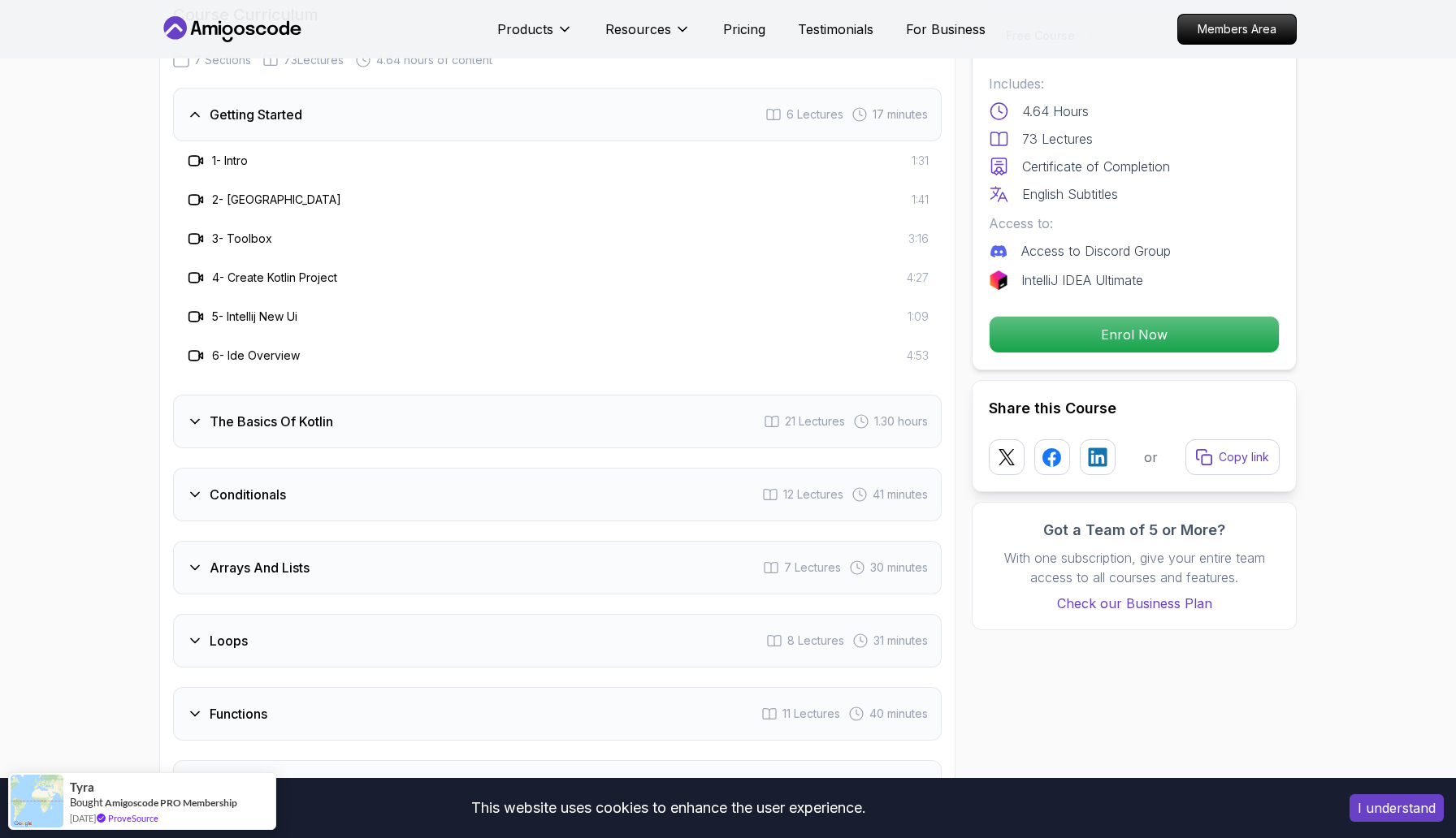 scroll, scrollTop: 1478, scrollLeft: 0, axis: vertical 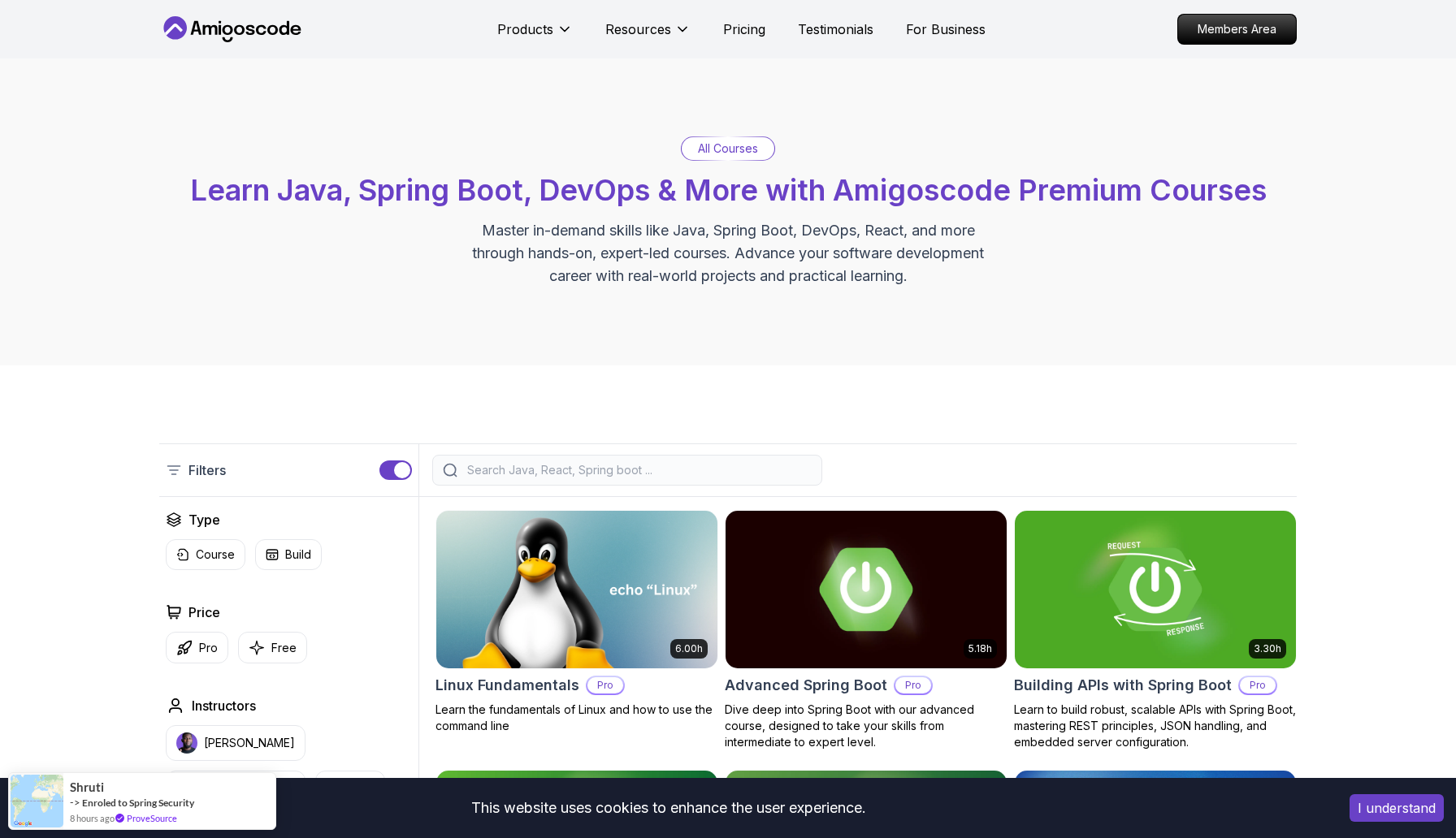 click on "I understand" at bounding box center (1397, 808) 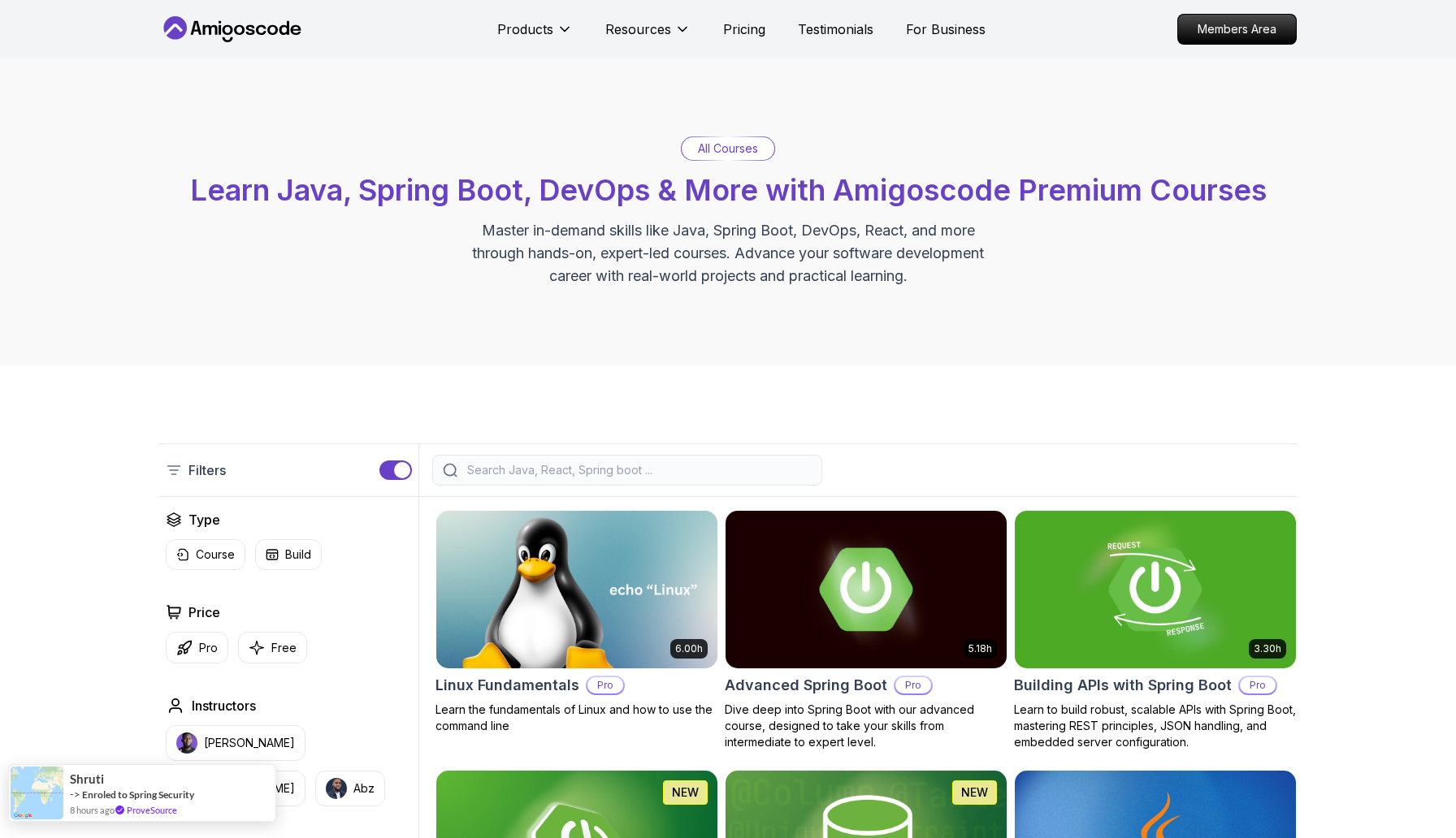 click on "ProveSource" at bounding box center (152, 810) 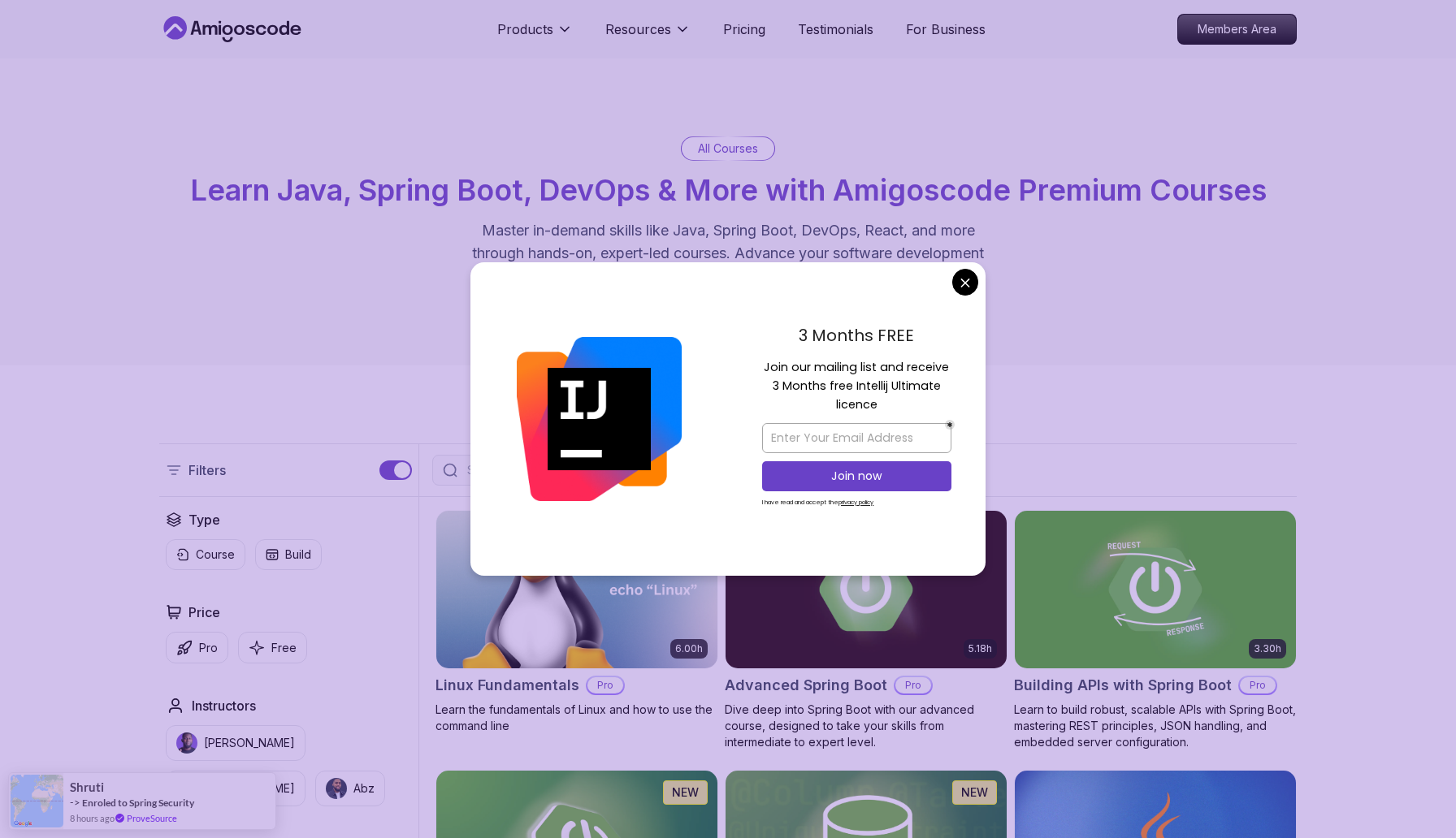 click on "Products Resources Pricing Testimonials For Business Members Area Products Resources Pricing Testimonials For Business Members Area All Courses Learn Java, Spring Boot, DevOps & More with Amigoscode Premium Courses Master in-demand skills like Java, Spring Boot, DevOps, React, and more through hands-on, expert-led courses. Advance your software development career with real-world projects and practical learning. Filters Filters Type Course Build Price Pro Free Instructors [PERSON_NAME] [PERSON_NAME] Duration 0-1 Hour 1-3 Hours +3 Hours Track Front End Back End Dev Ops Full Stack Level Junior Mid-level Senior 6.00h Linux Fundamentals Pro Learn the fundamentals of Linux and how to use the command line 5.18h Advanced Spring Boot Pro Dive deep into Spring Boot with our advanced course, designed to take your skills from intermediate to expert level. 3.30h Building APIs with Spring Boot Pro 1.67h NEW Spring Boot for Beginners Build a CRUD API with Spring Boot and PostgreSQL database using Spring Data JPA and Spring AI" at bounding box center [728, 4048] 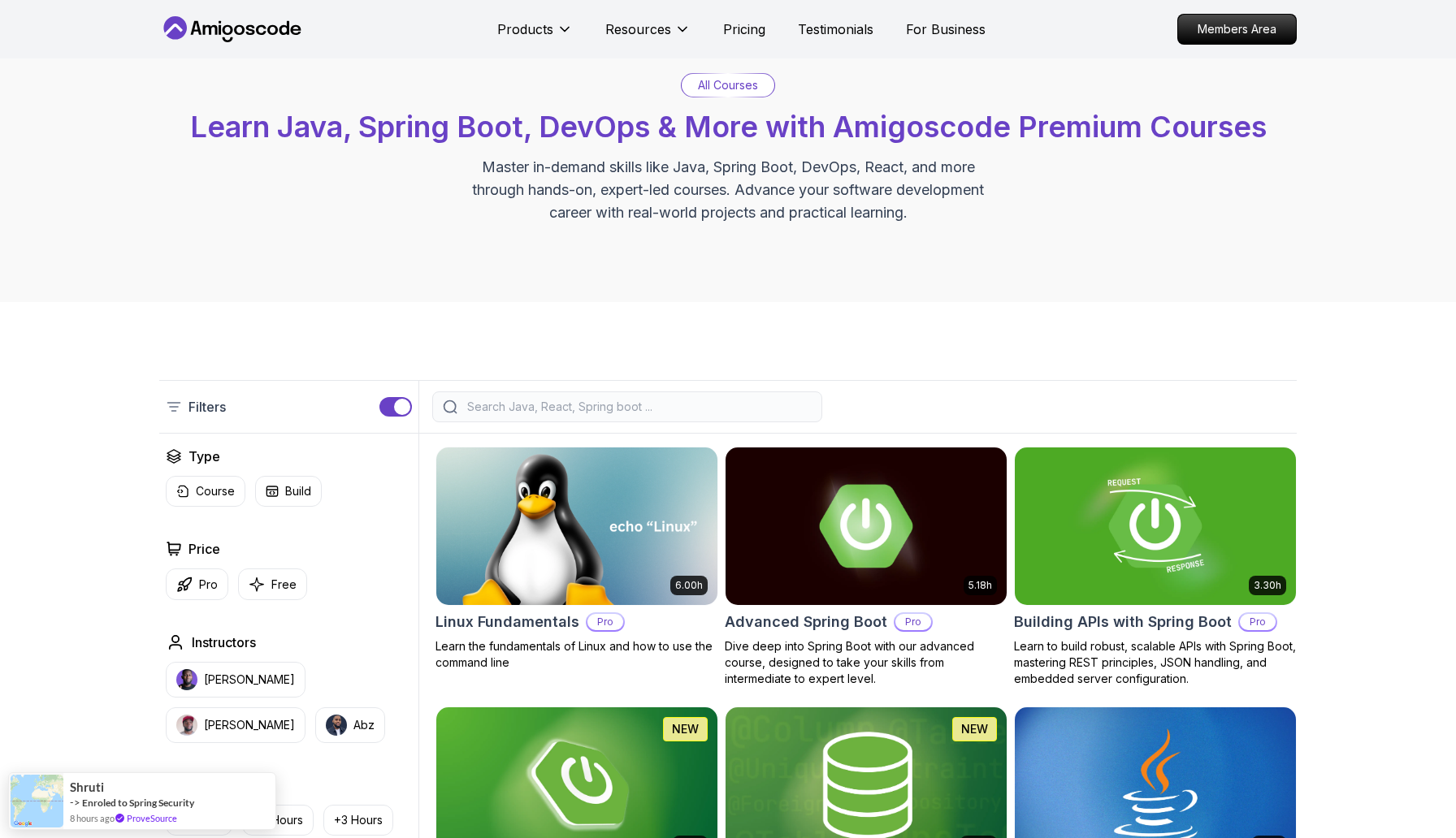 scroll, scrollTop: 0, scrollLeft: 0, axis: both 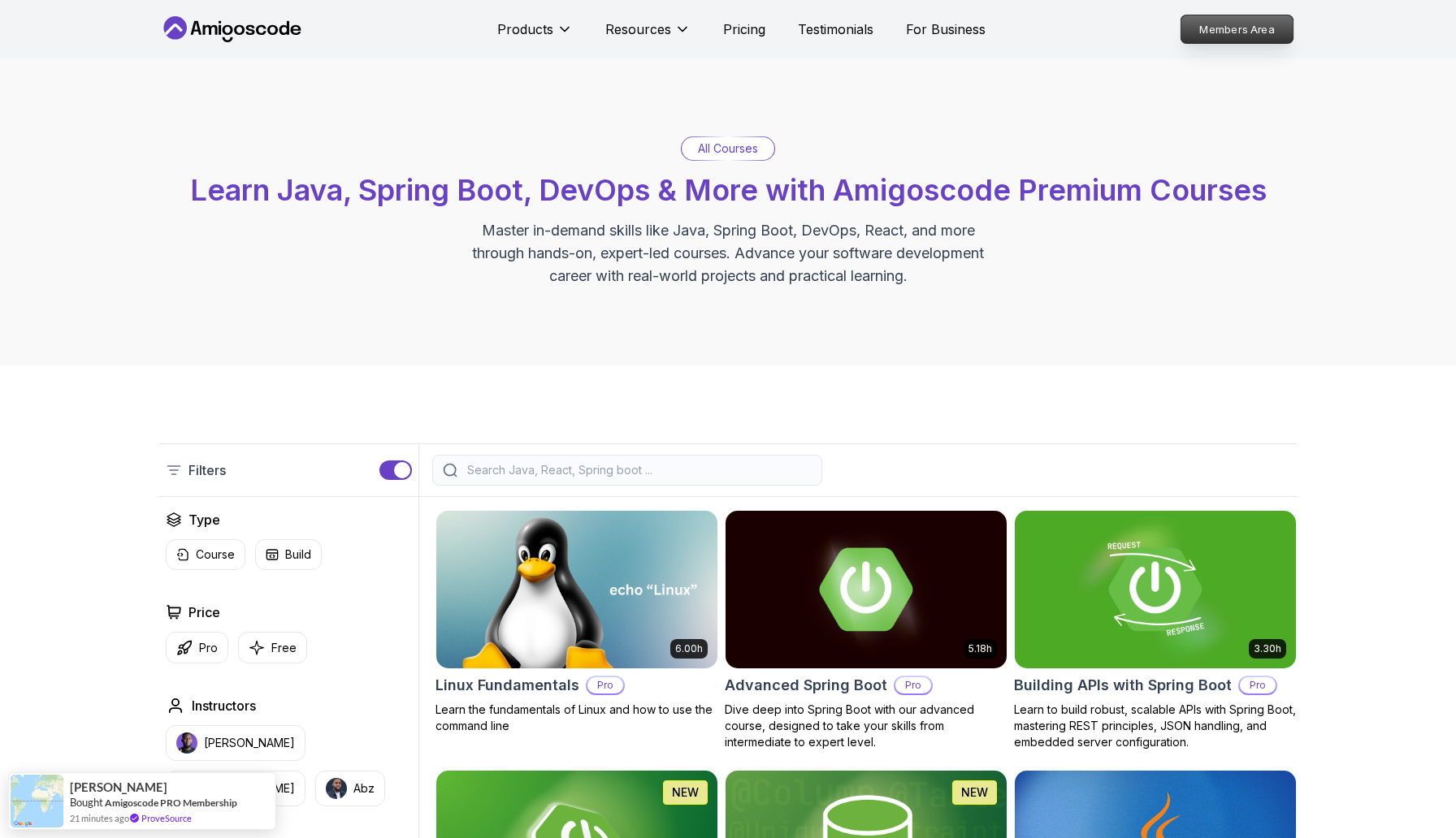 click on "Members Area" at bounding box center [1237, 29] 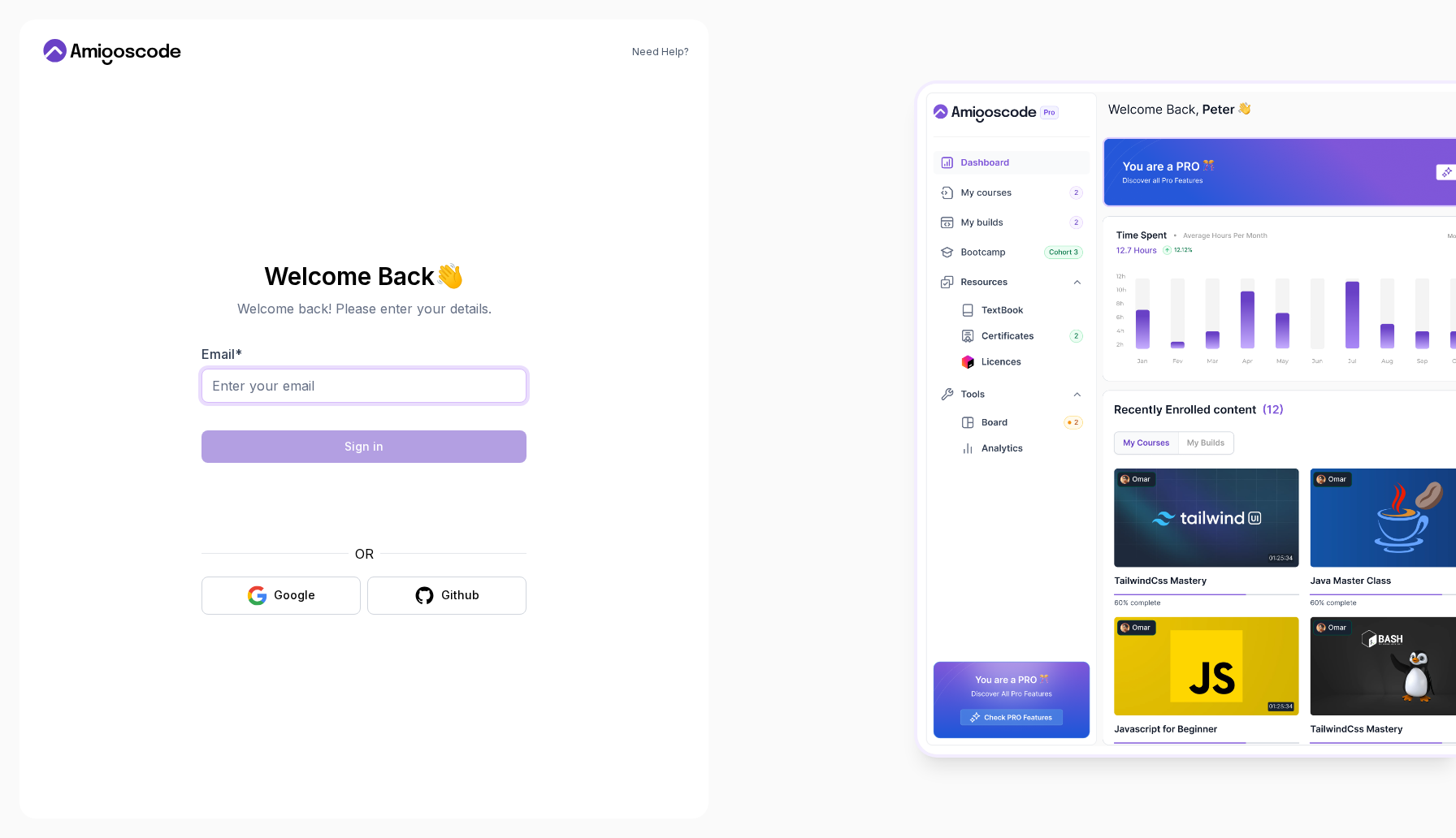 click on "Email *" at bounding box center [364, 386] 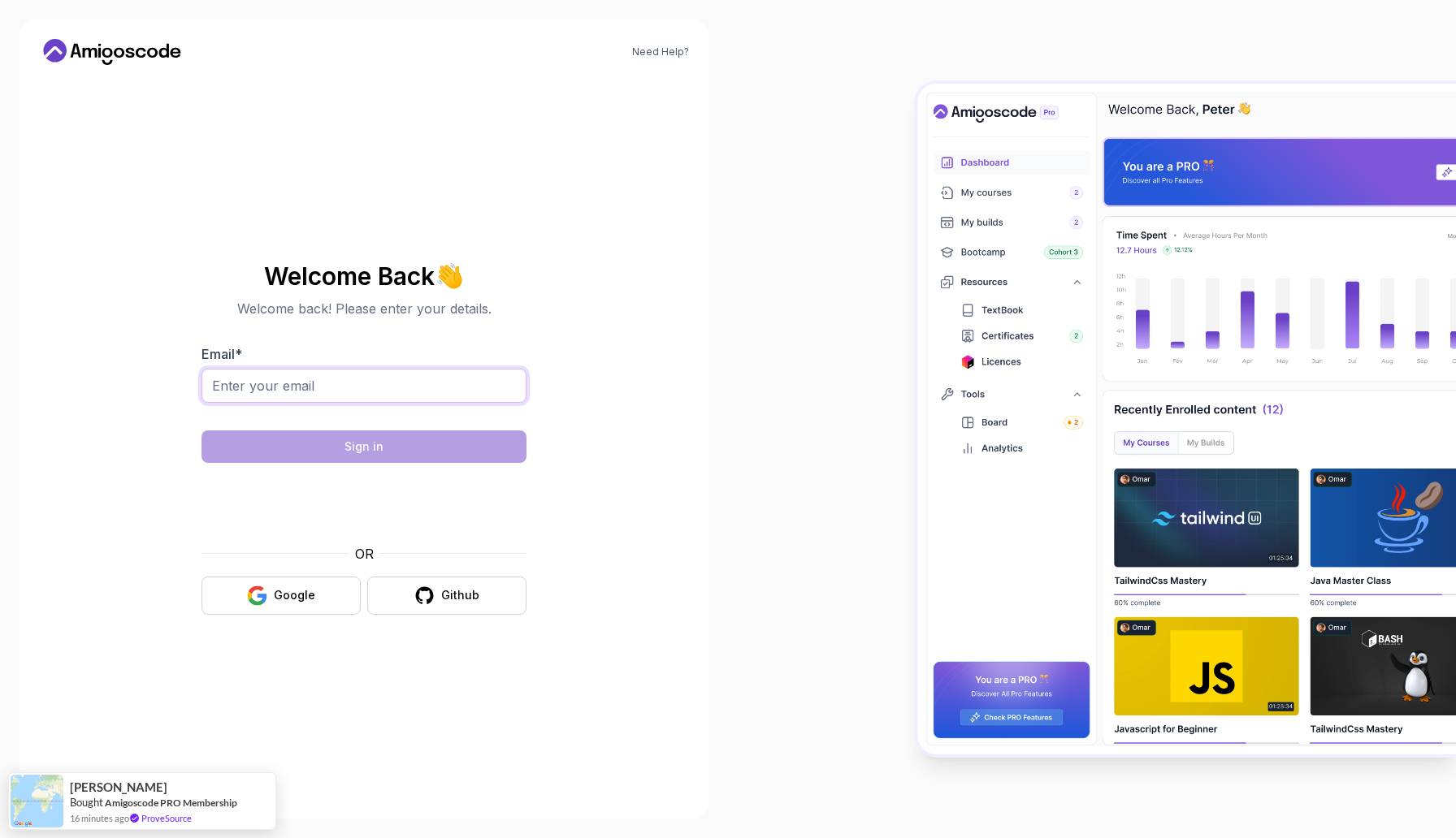 type on "shopboy19@gmail.com" 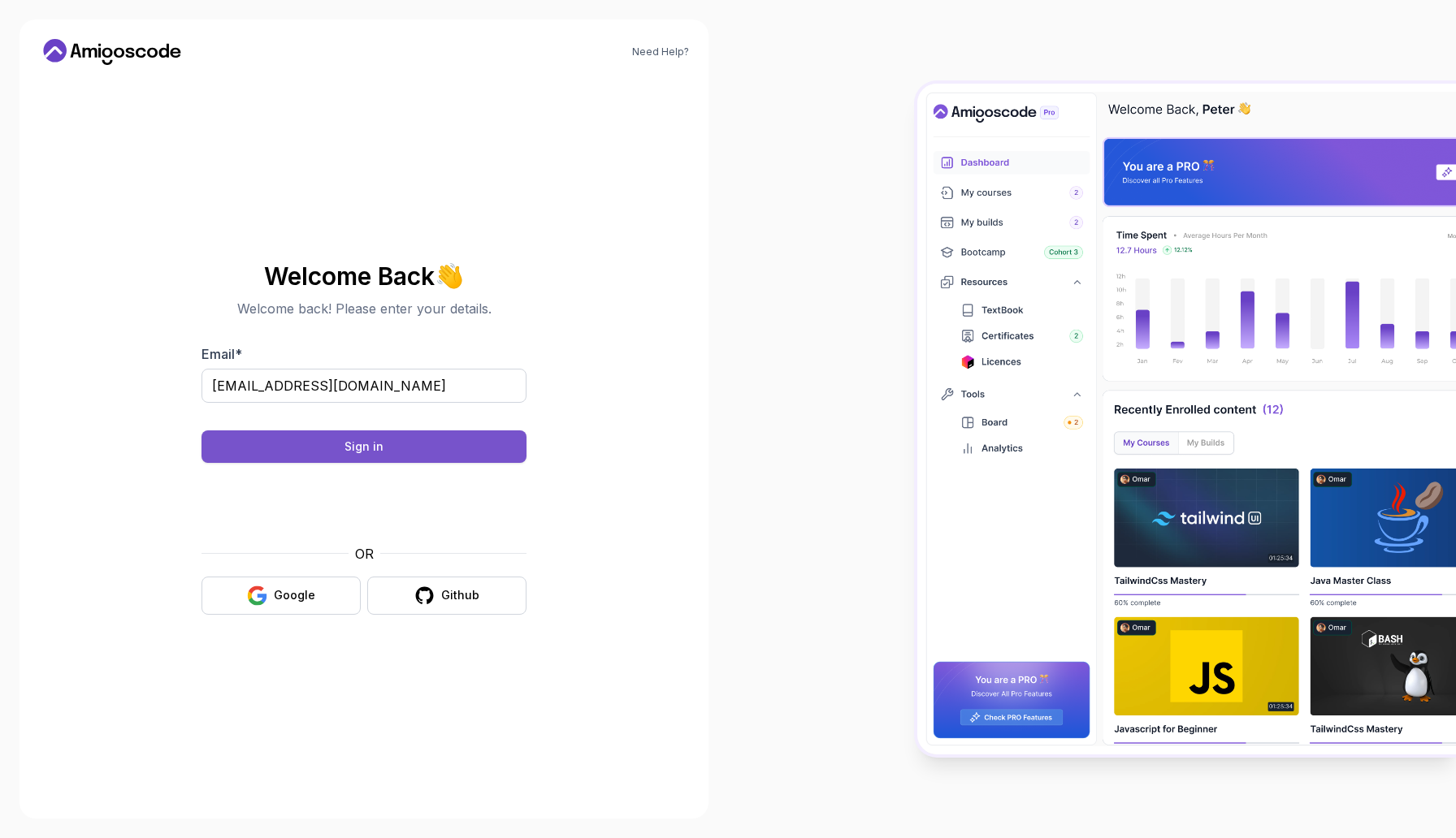 click on "Sign in" at bounding box center (364, 447) 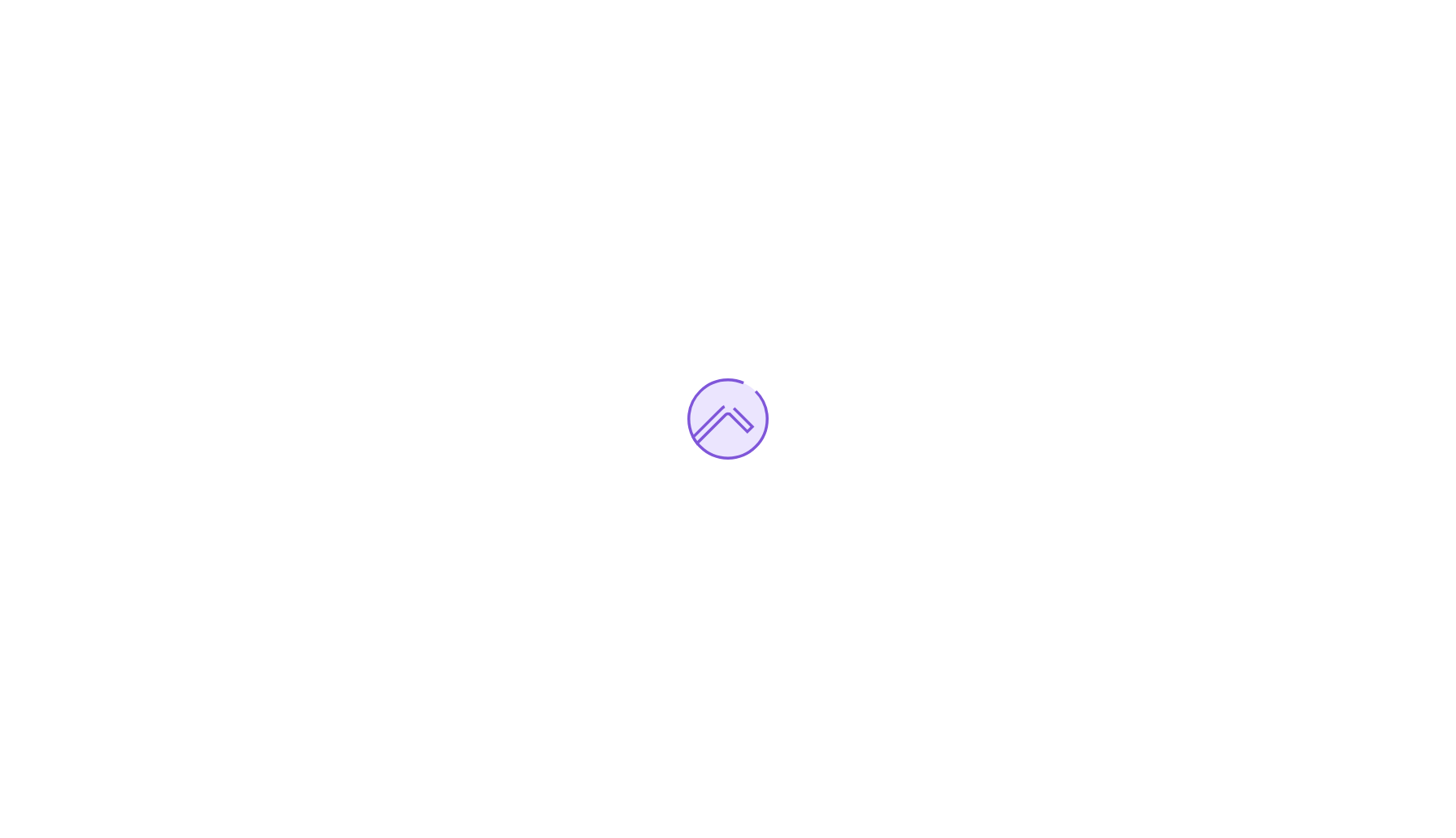 scroll, scrollTop: 0, scrollLeft: 0, axis: both 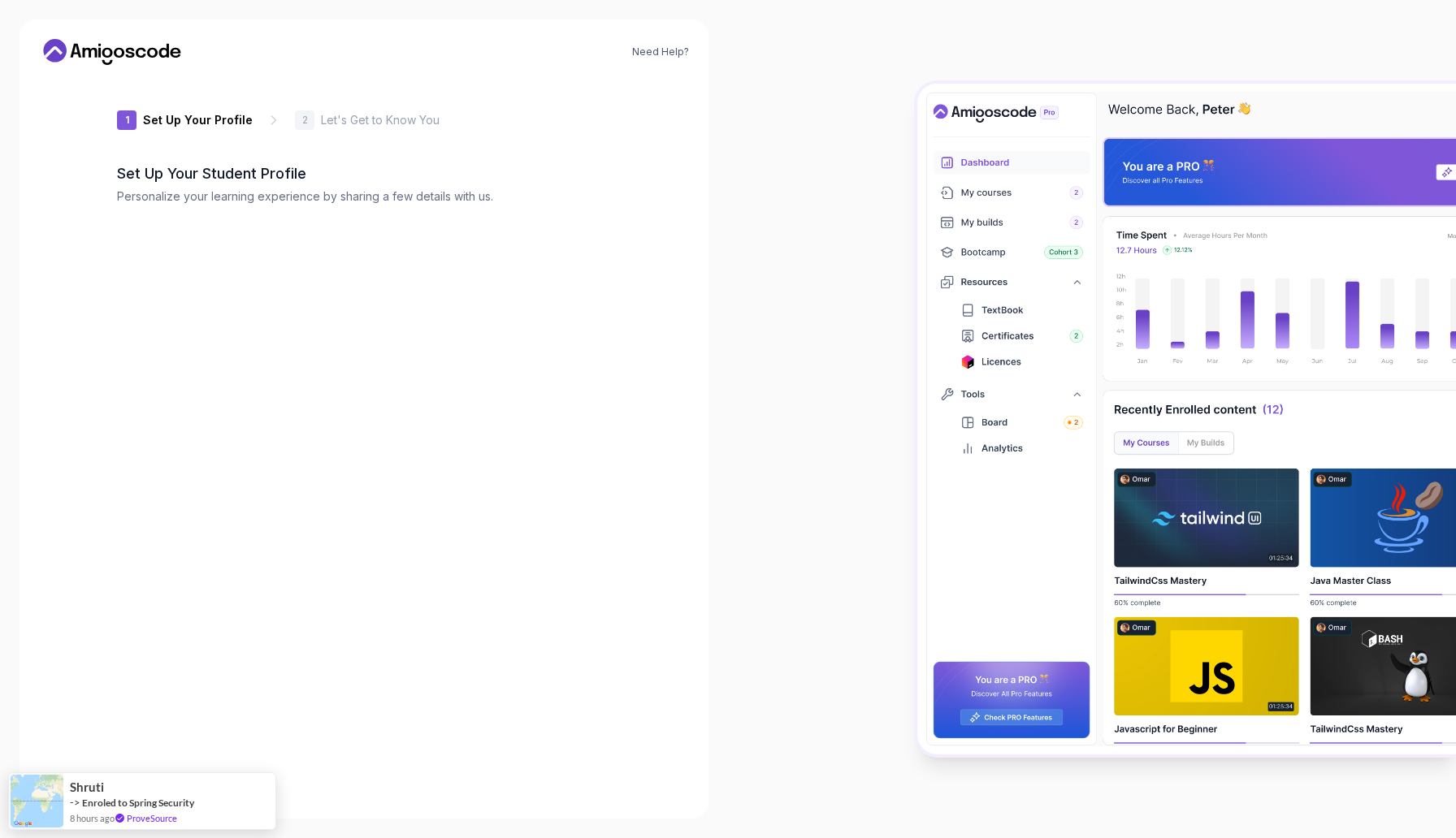 type on "zippyorcaee47e" 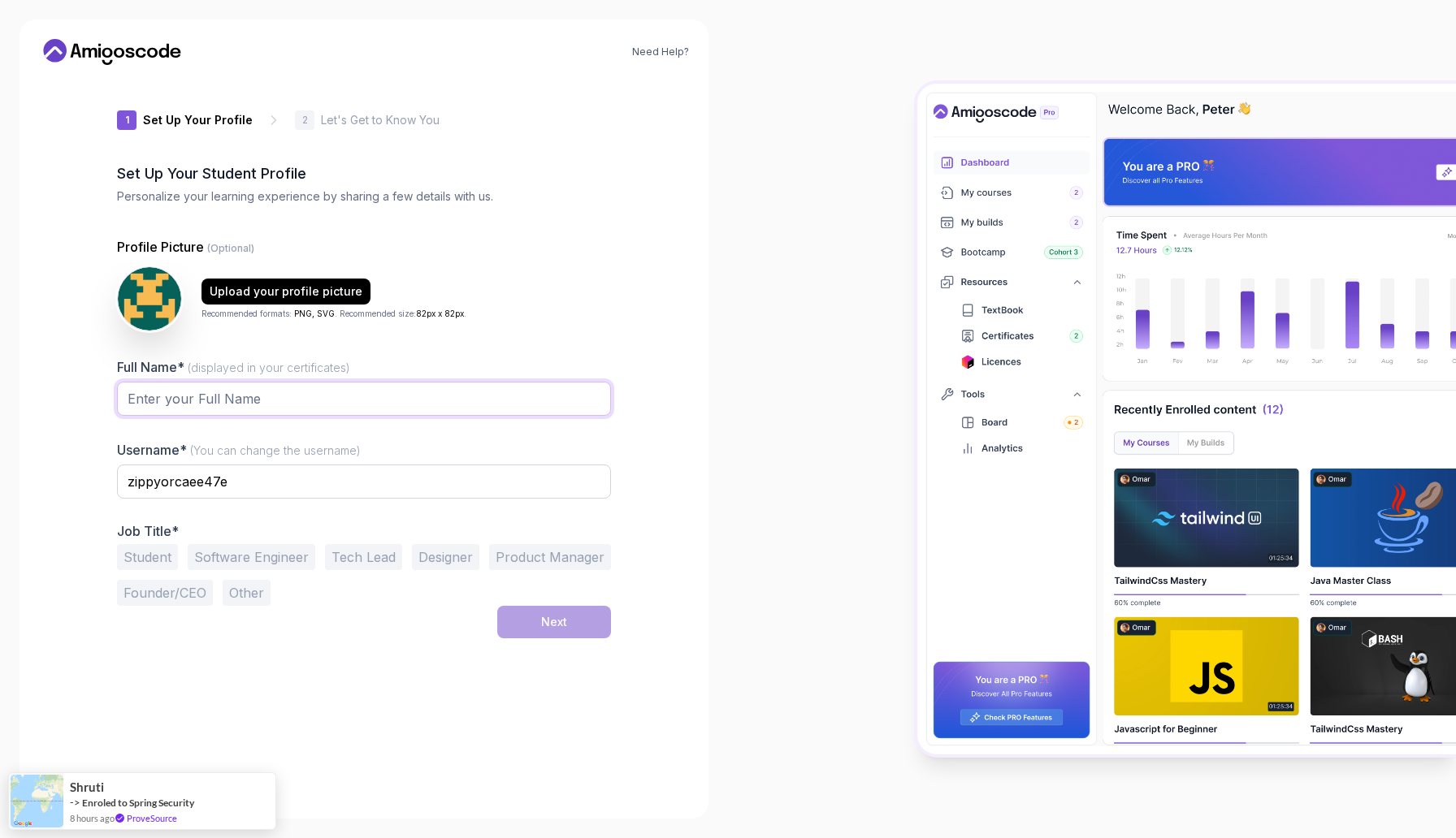 click on "Full Name*   (displayed in your certificates)" at bounding box center [364, 399] 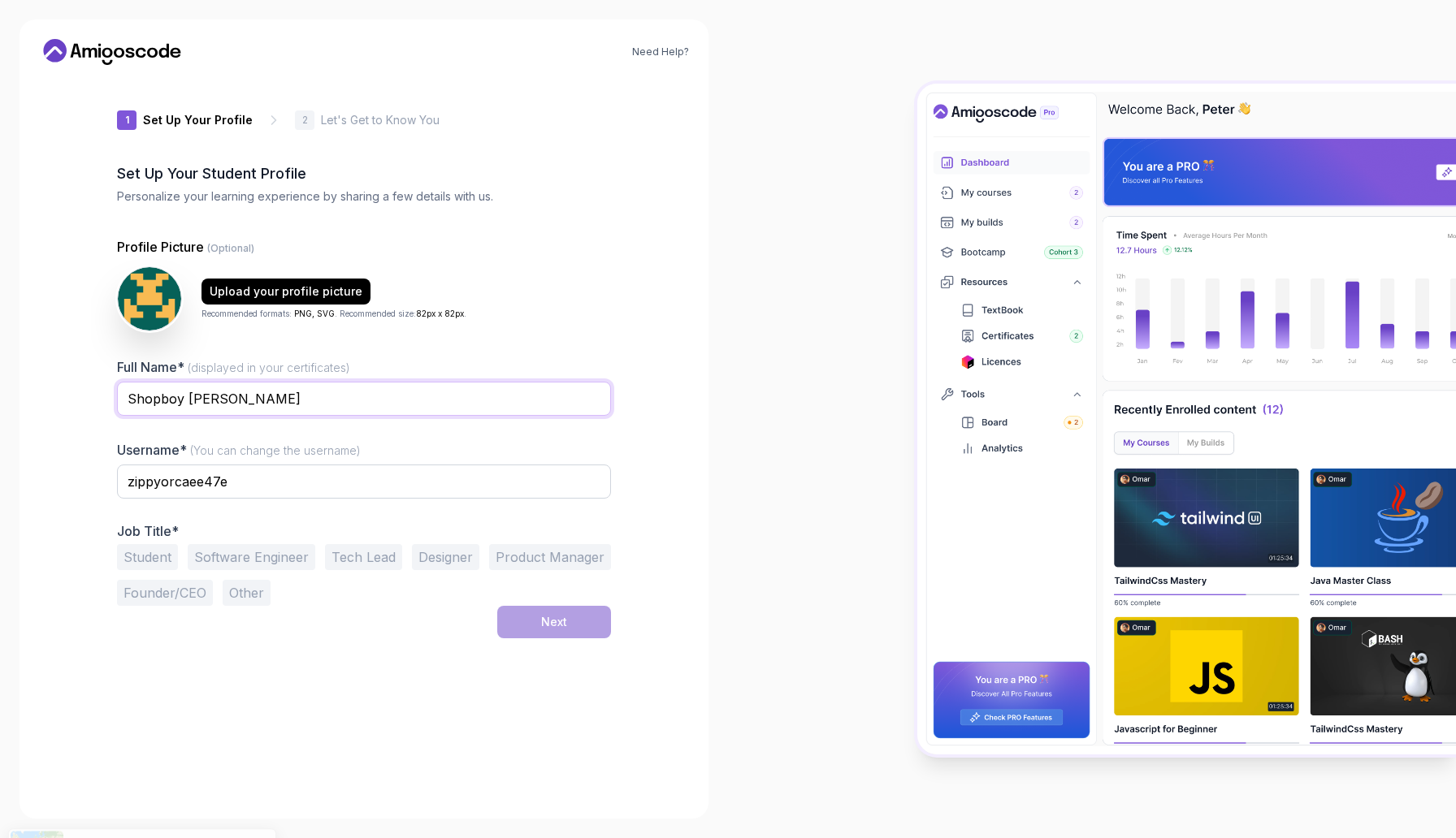 type on "Shopboy Brian" 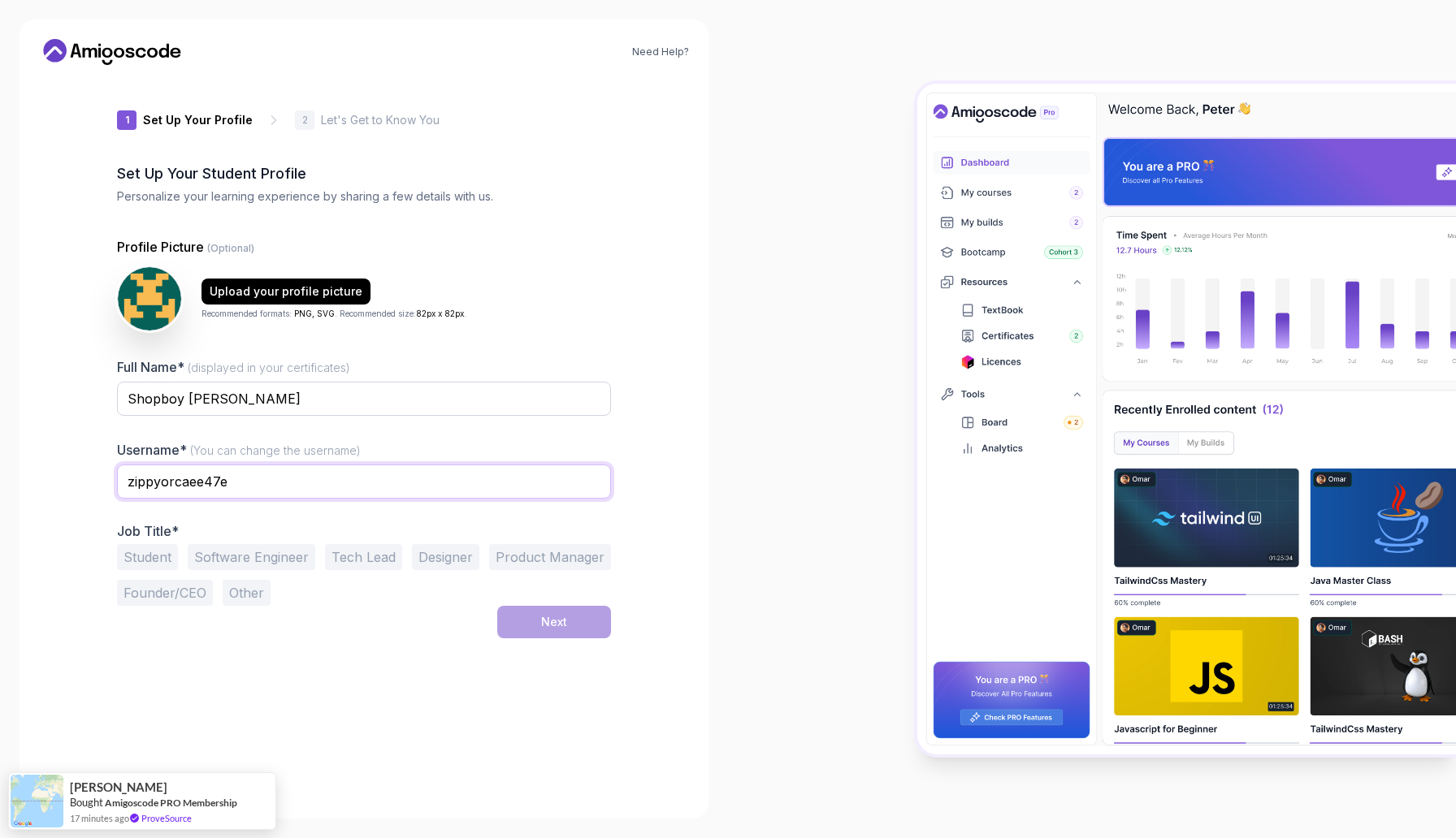 click on "zippyorcaee47e" at bounding box center (364, 482) 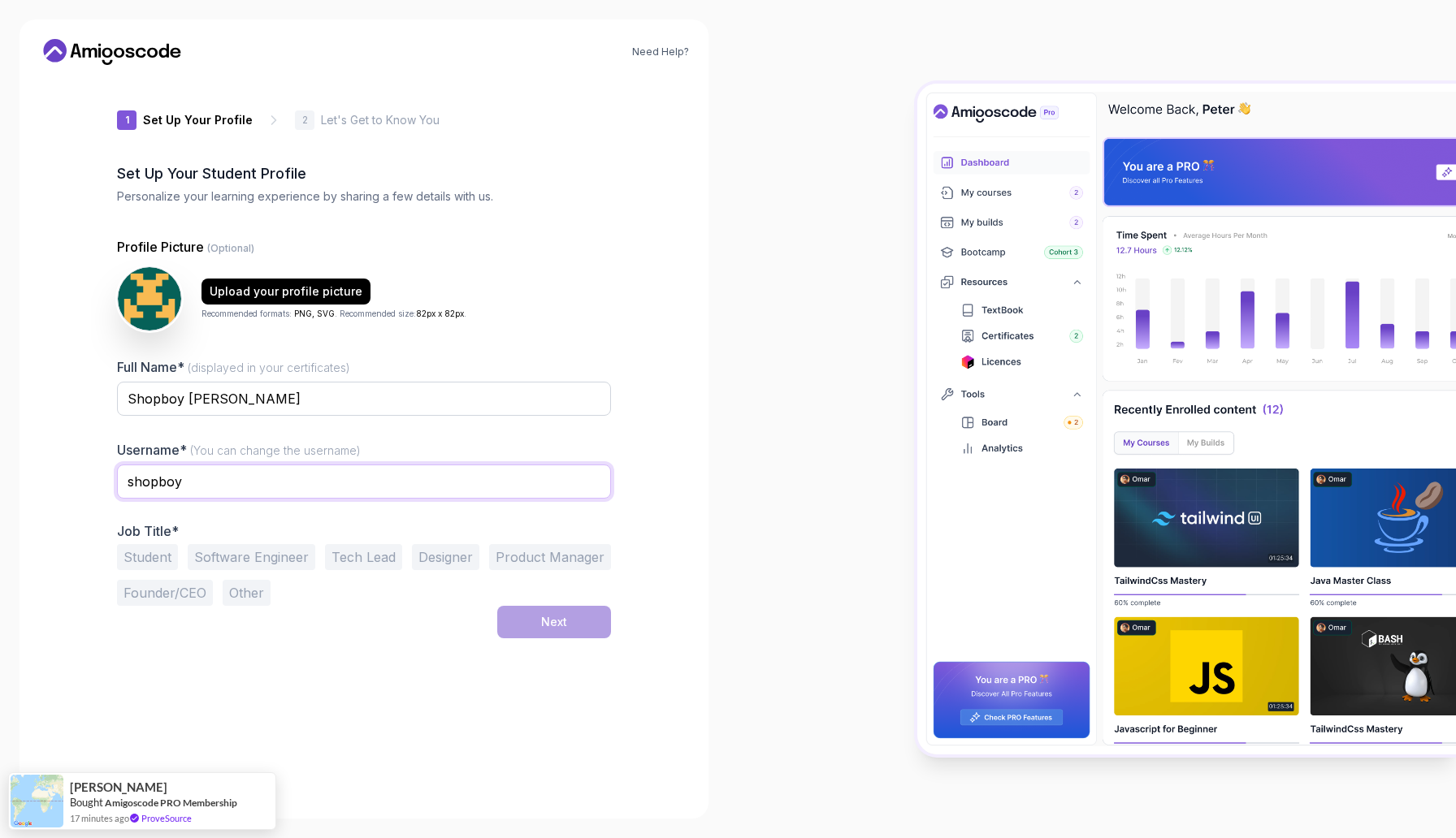 type on "shopboy19" 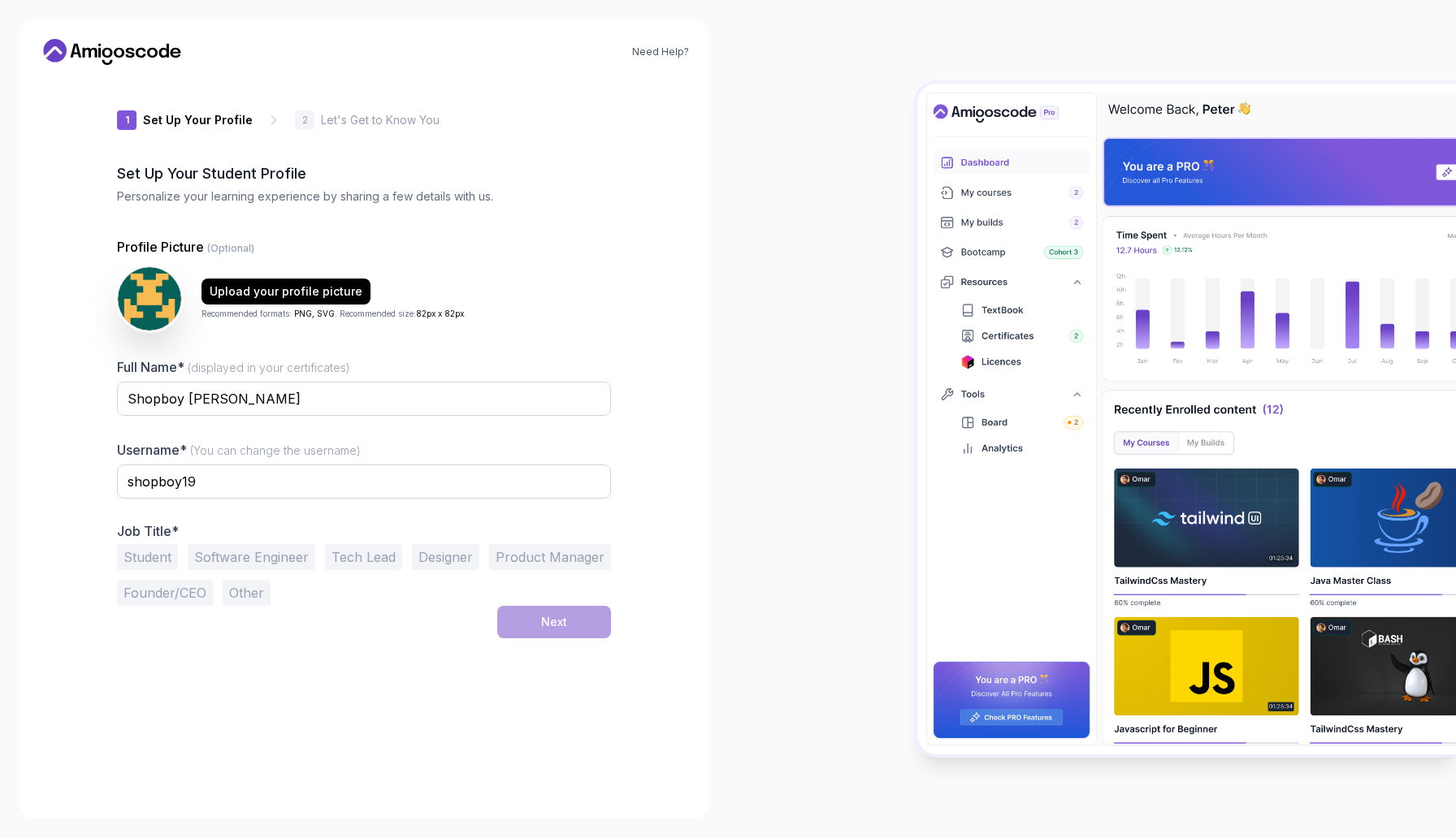 click on "Designer" at bounding box center [445, 557] 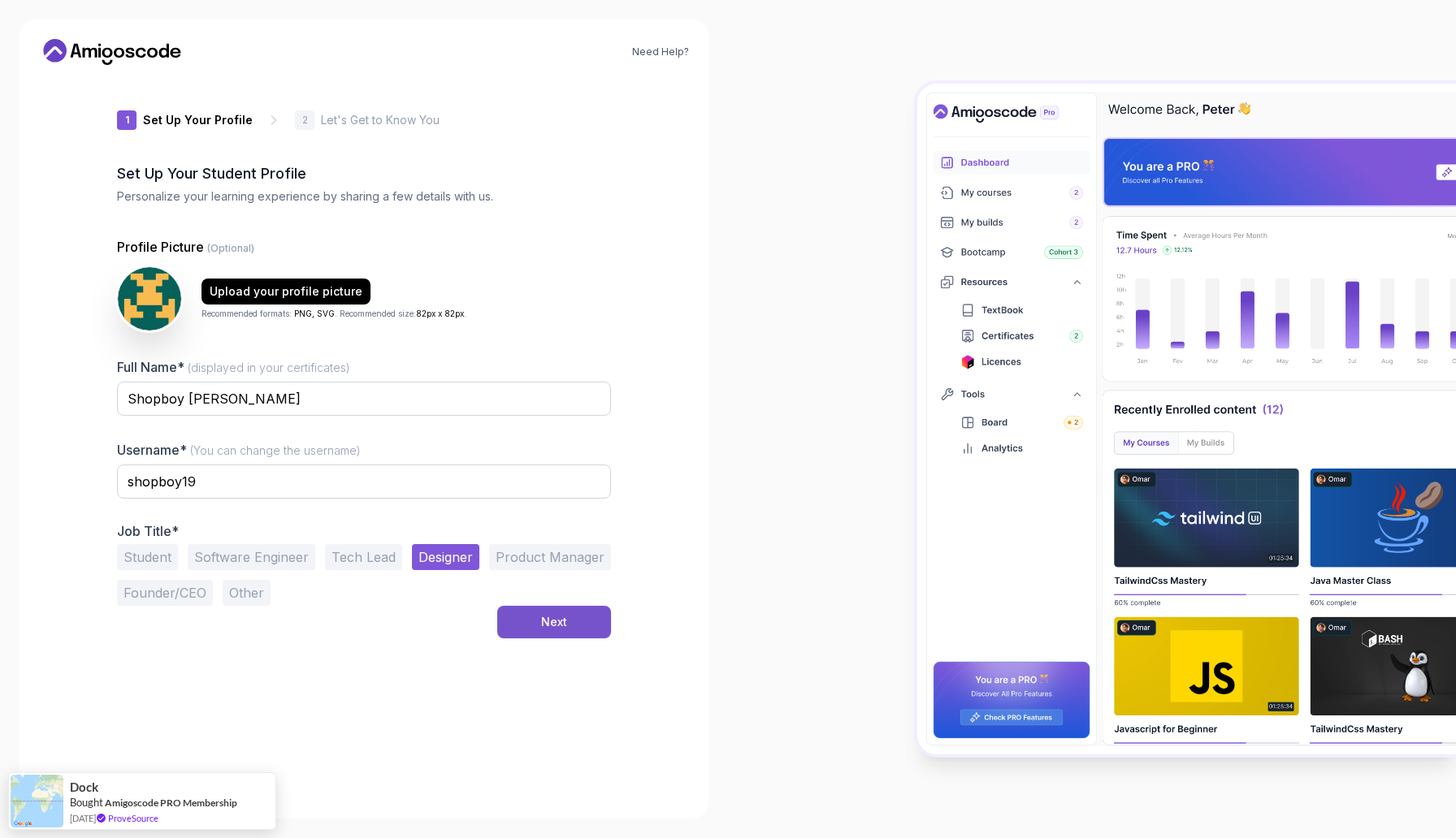 click on "Next" at bounding box center (554, 622) 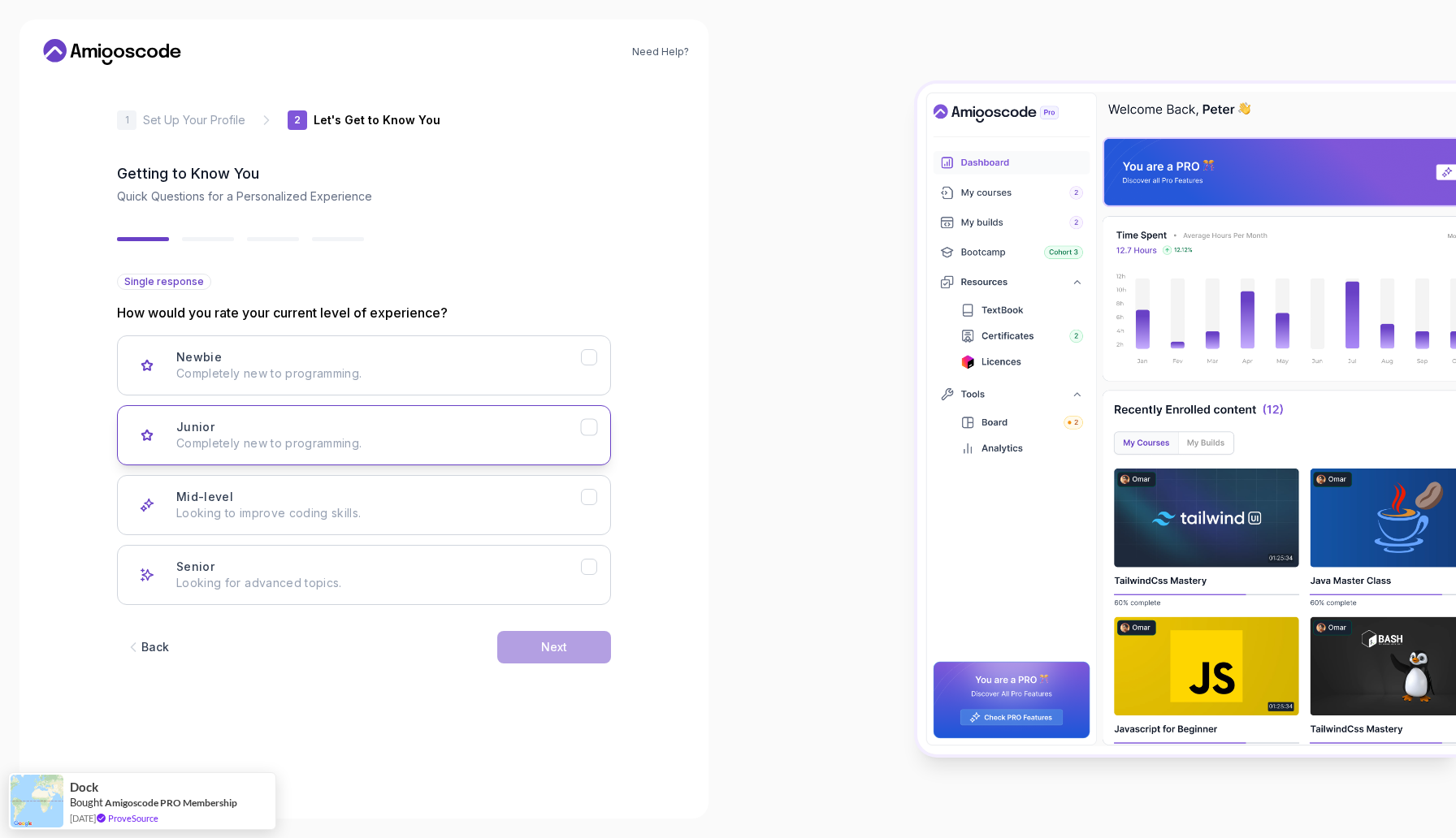 click on "Junior Completely new to programming." at bounding box center (379, 435) 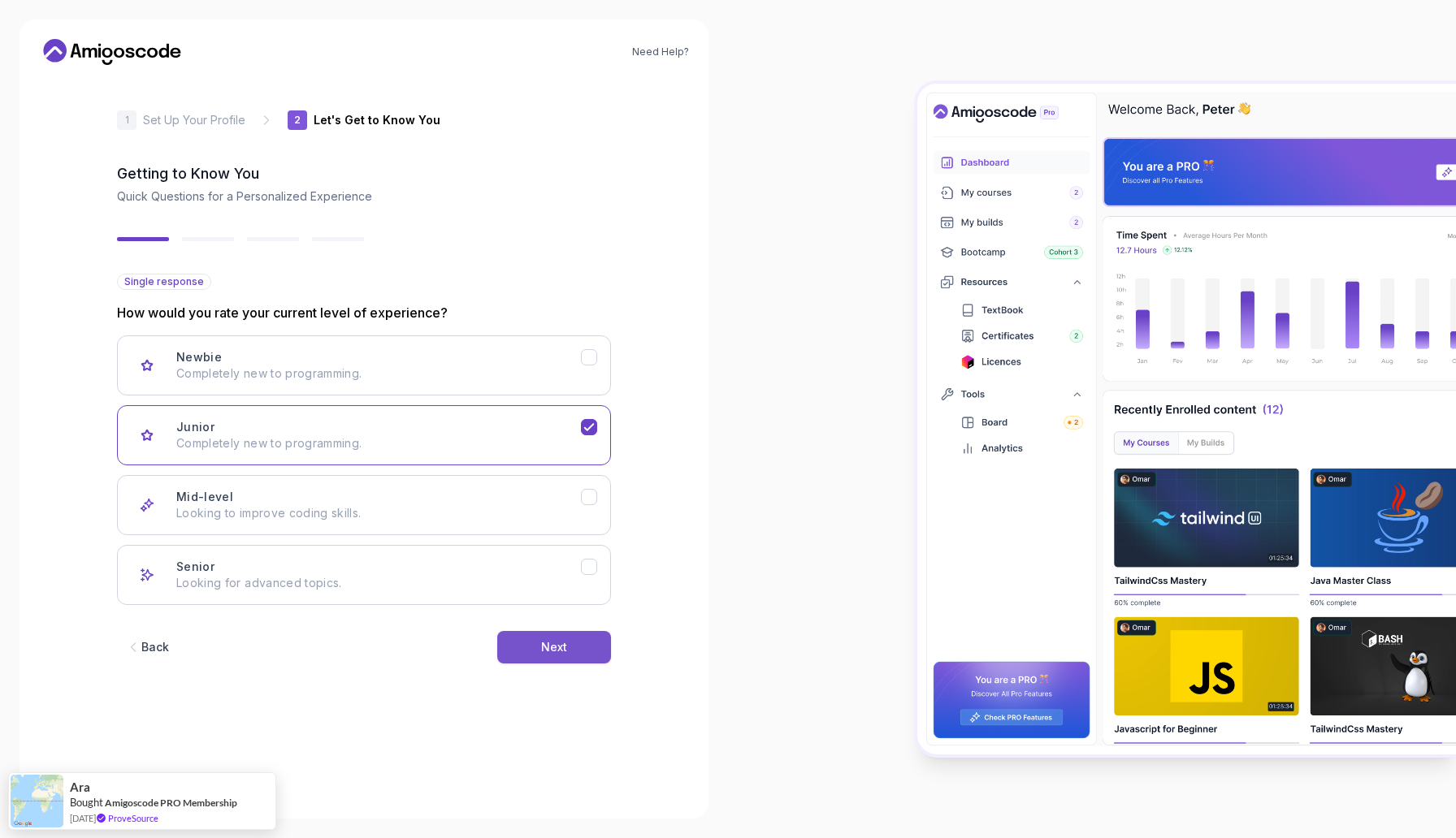 click on "Next" at bounding box center (554, 647) 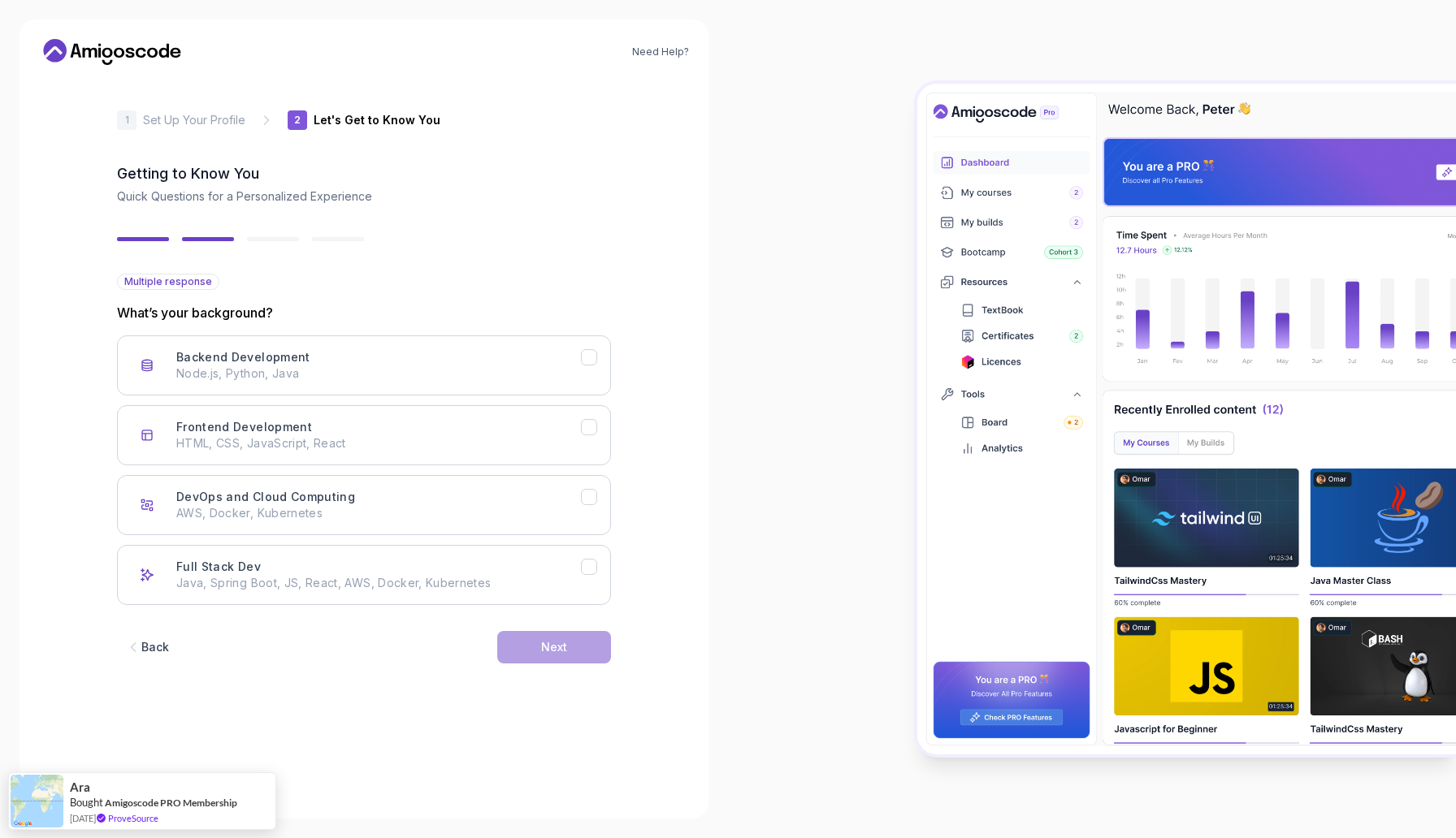 click on "Back" at bounding box center [147, 647] 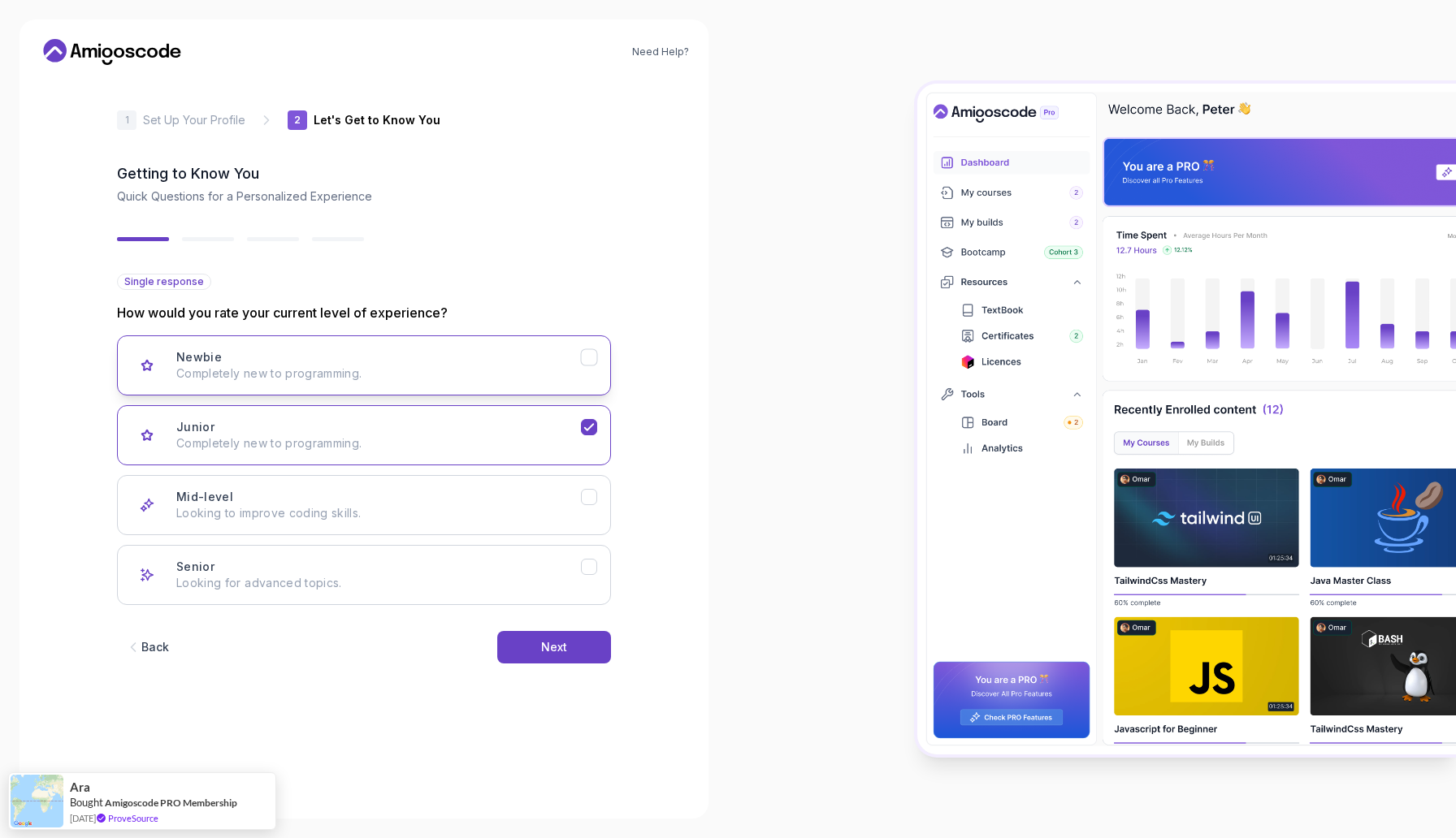 click on "Completely new to programming." at bounding box center [379, 374] 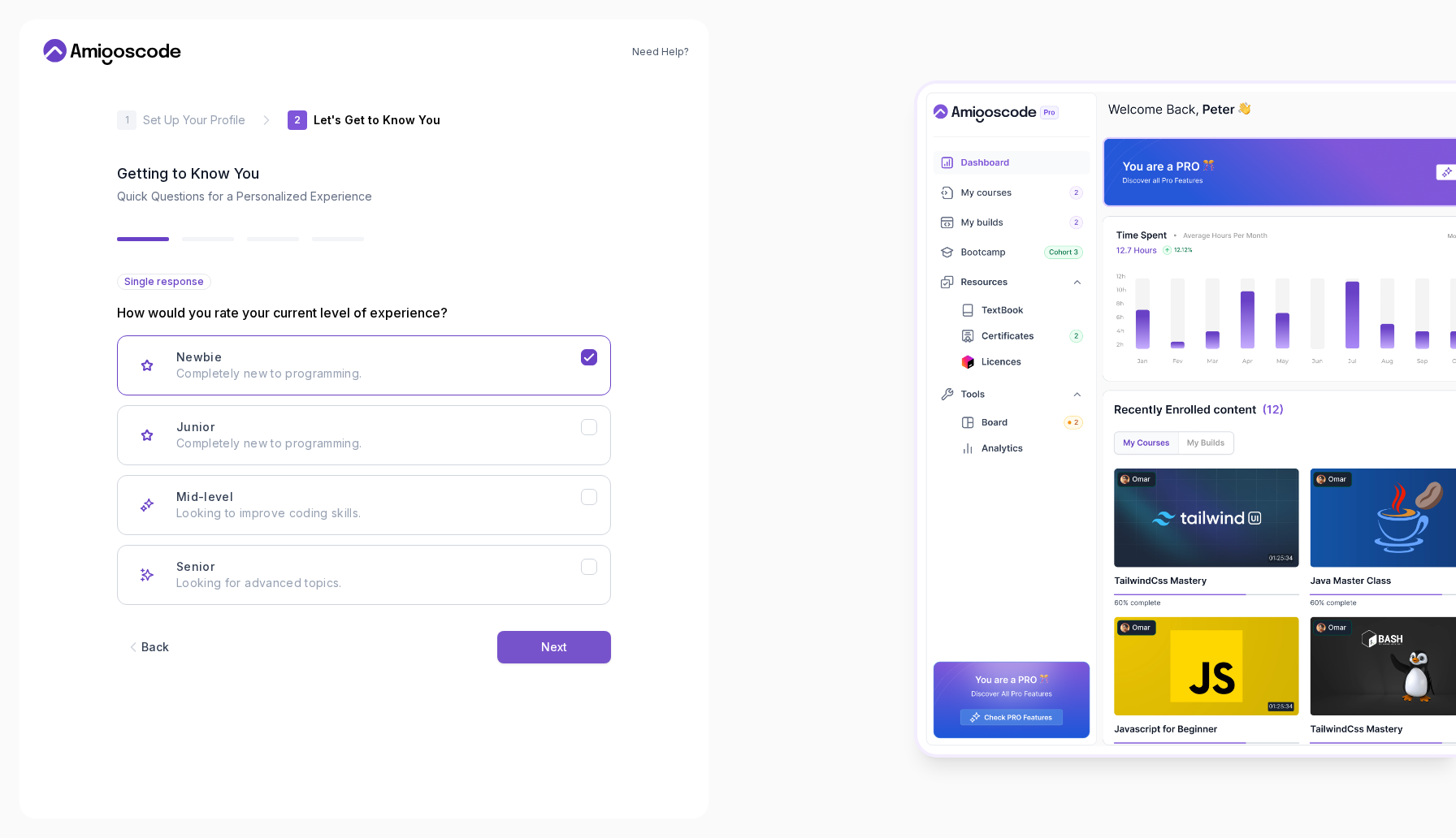click on "Next" at bounding box center (554, 647) 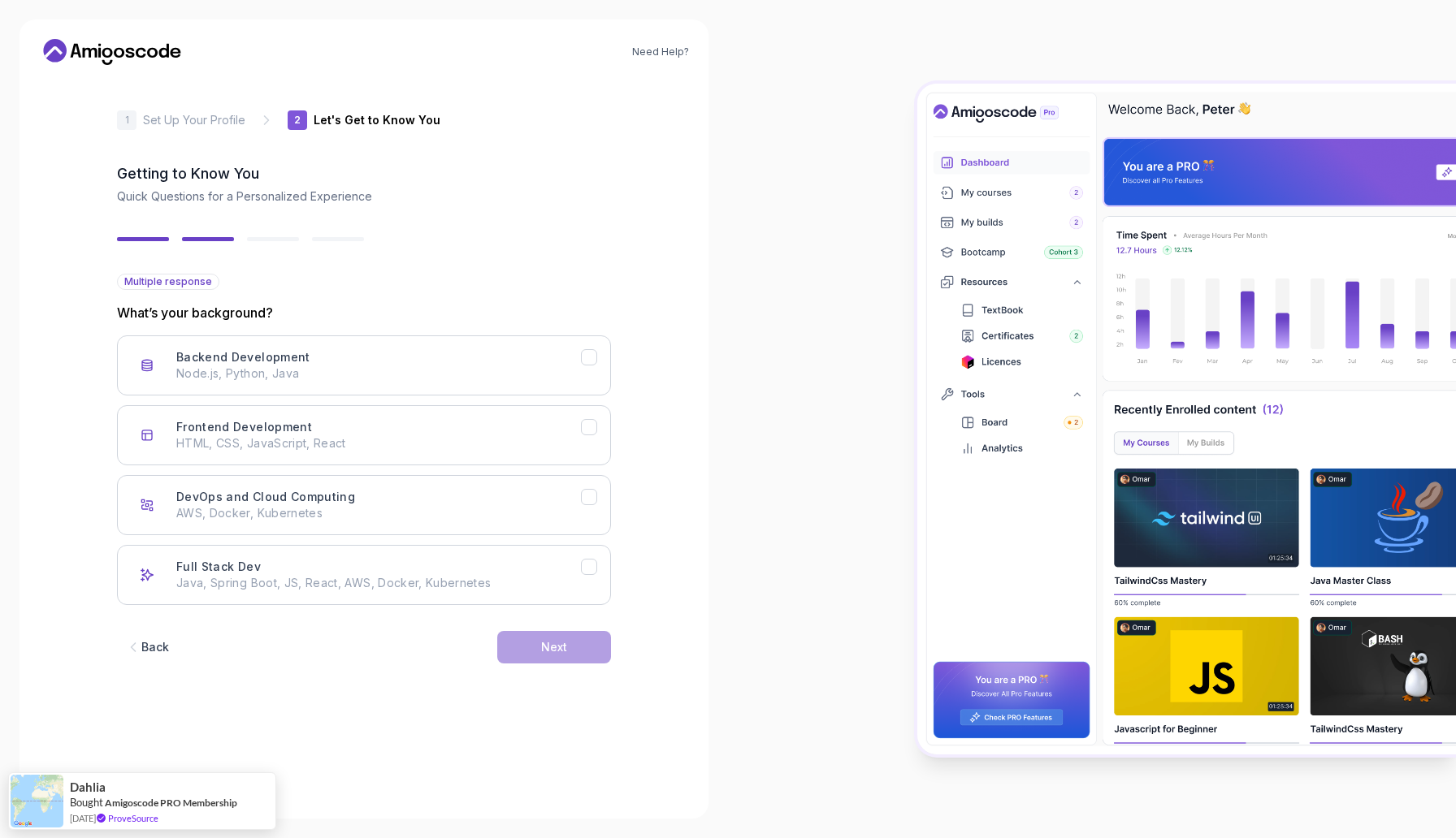 click on "Back" at bounding box center (155, 647) 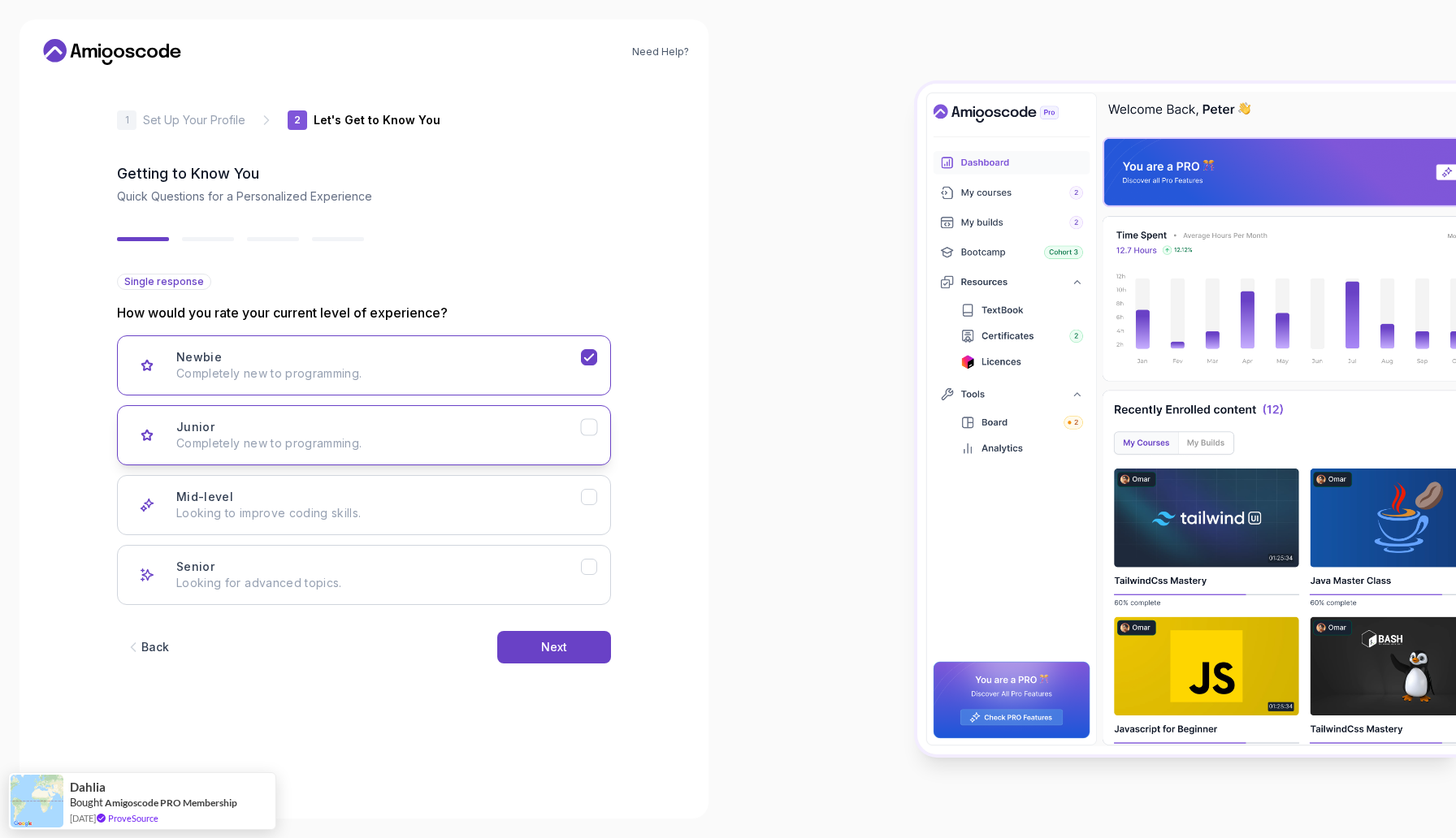 click on "Junior Completely new to programming." at bounding box center [379, 435] 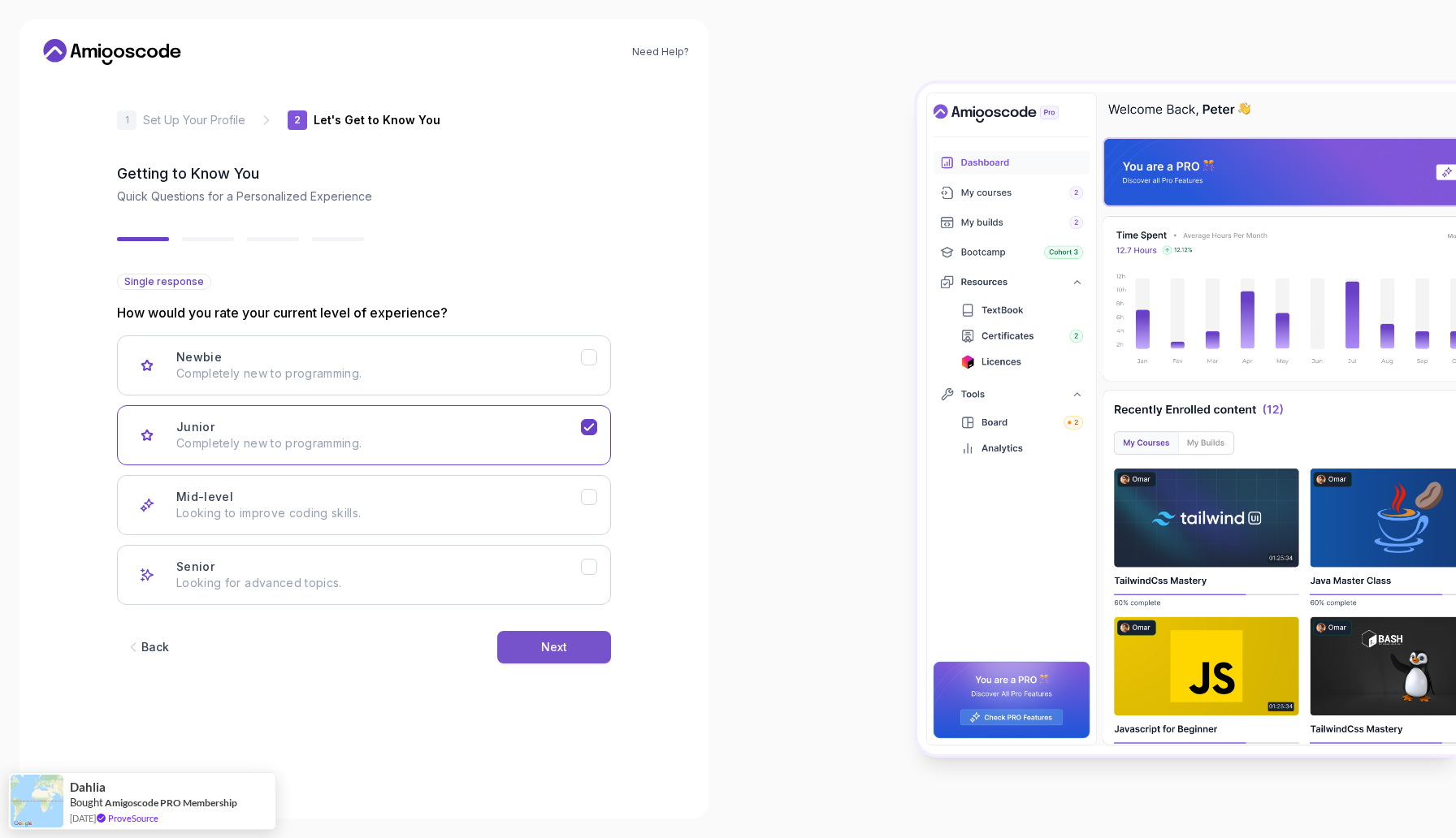 click on "Next" at bounding box center (554, 647) 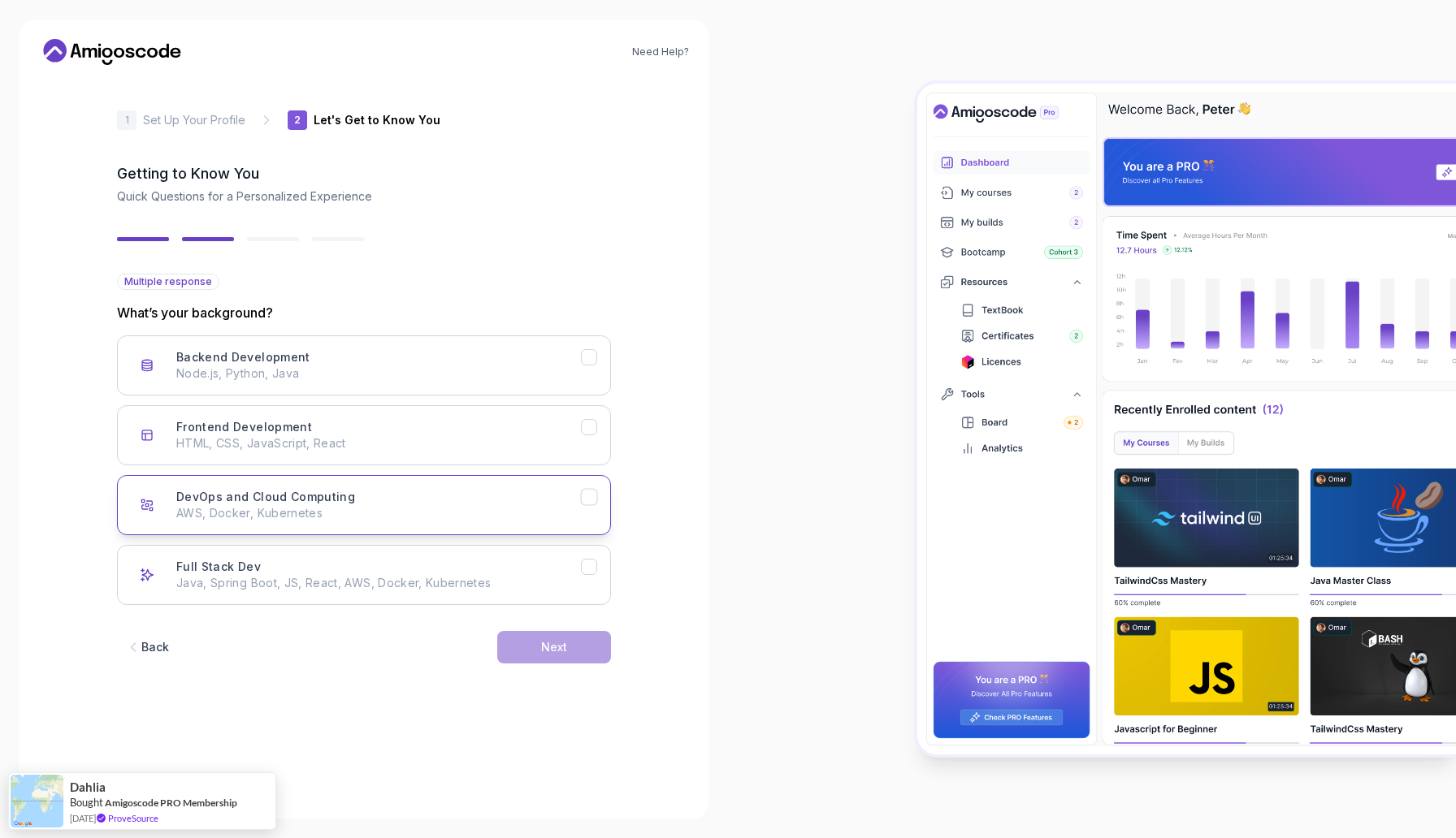 click on "DevOps and Cloud Computing AWS, Docker, Kubernetes" at bounding box center [379, 505] 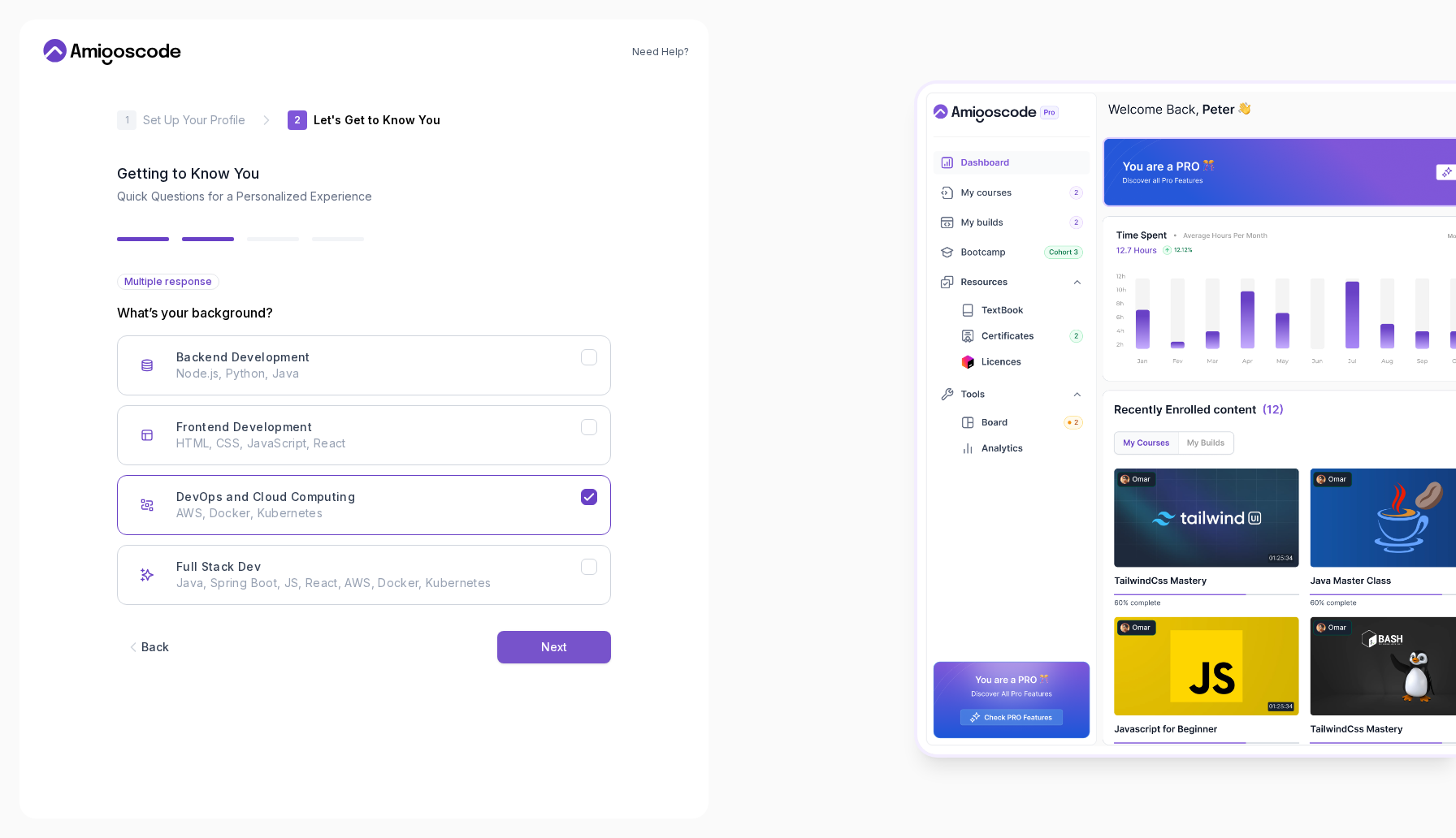 click on "Next" at bounding box center [554, 647] 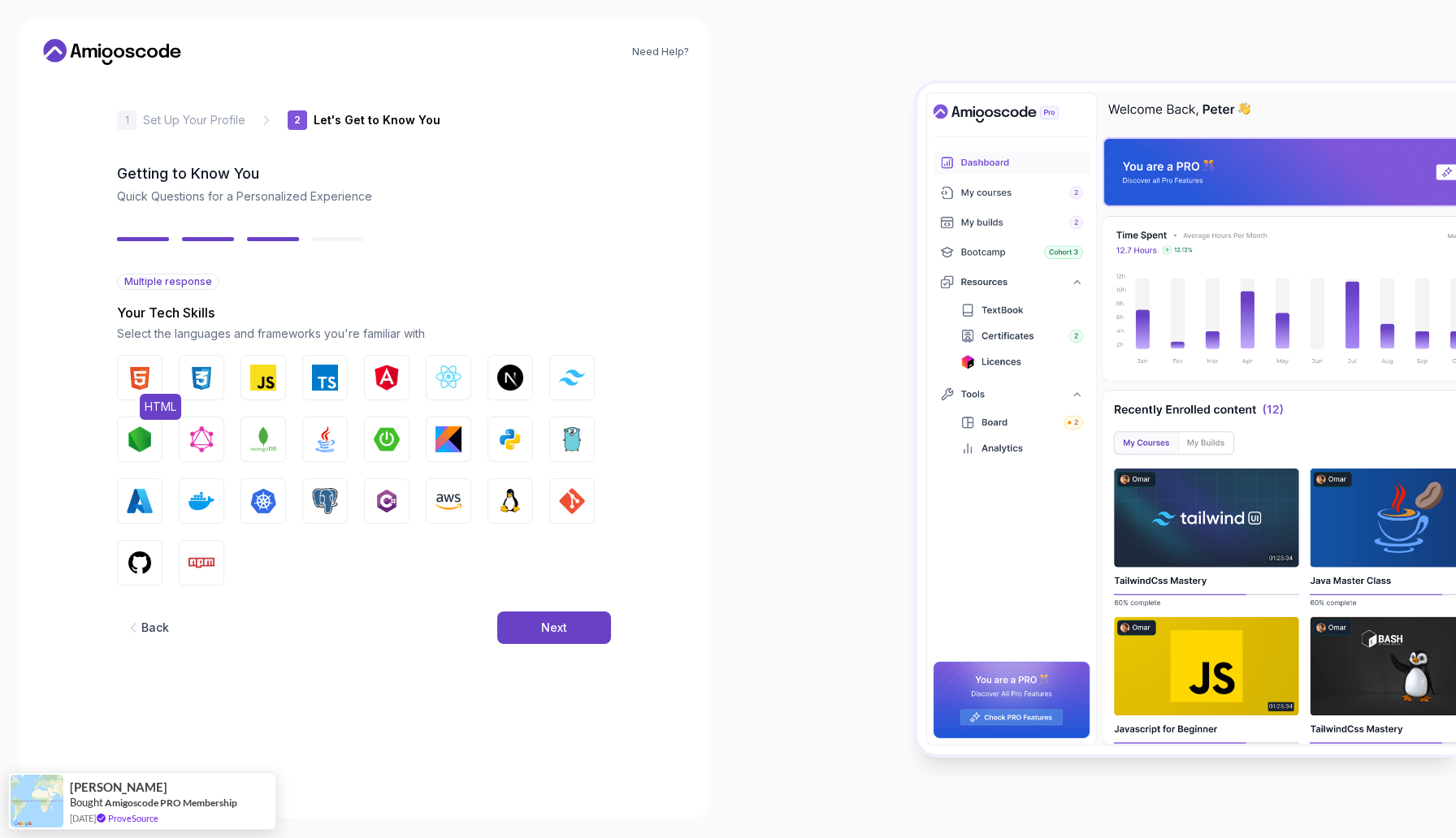click at bounding box center [140, 378] 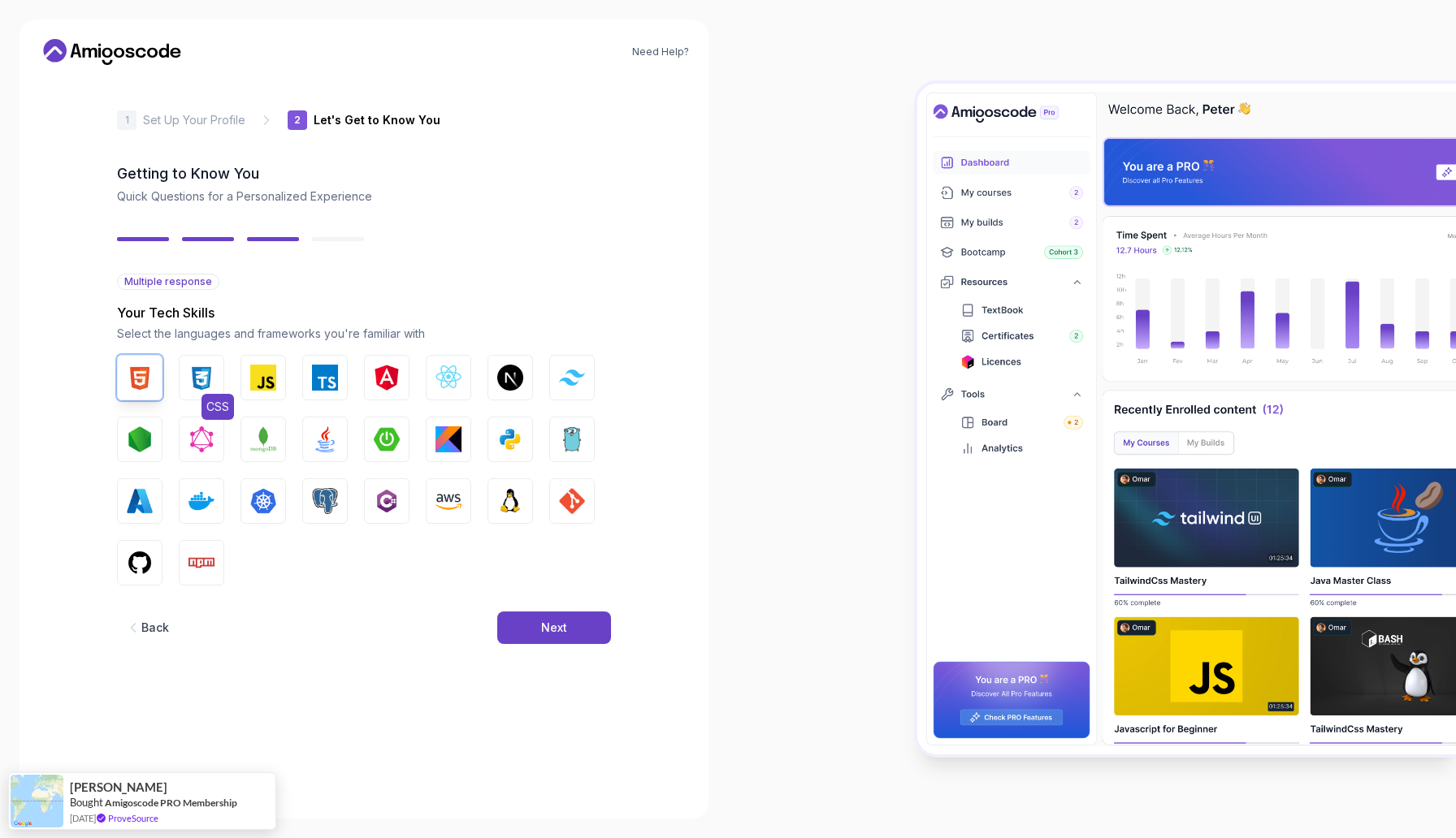 click at bounding box center (202, 378) 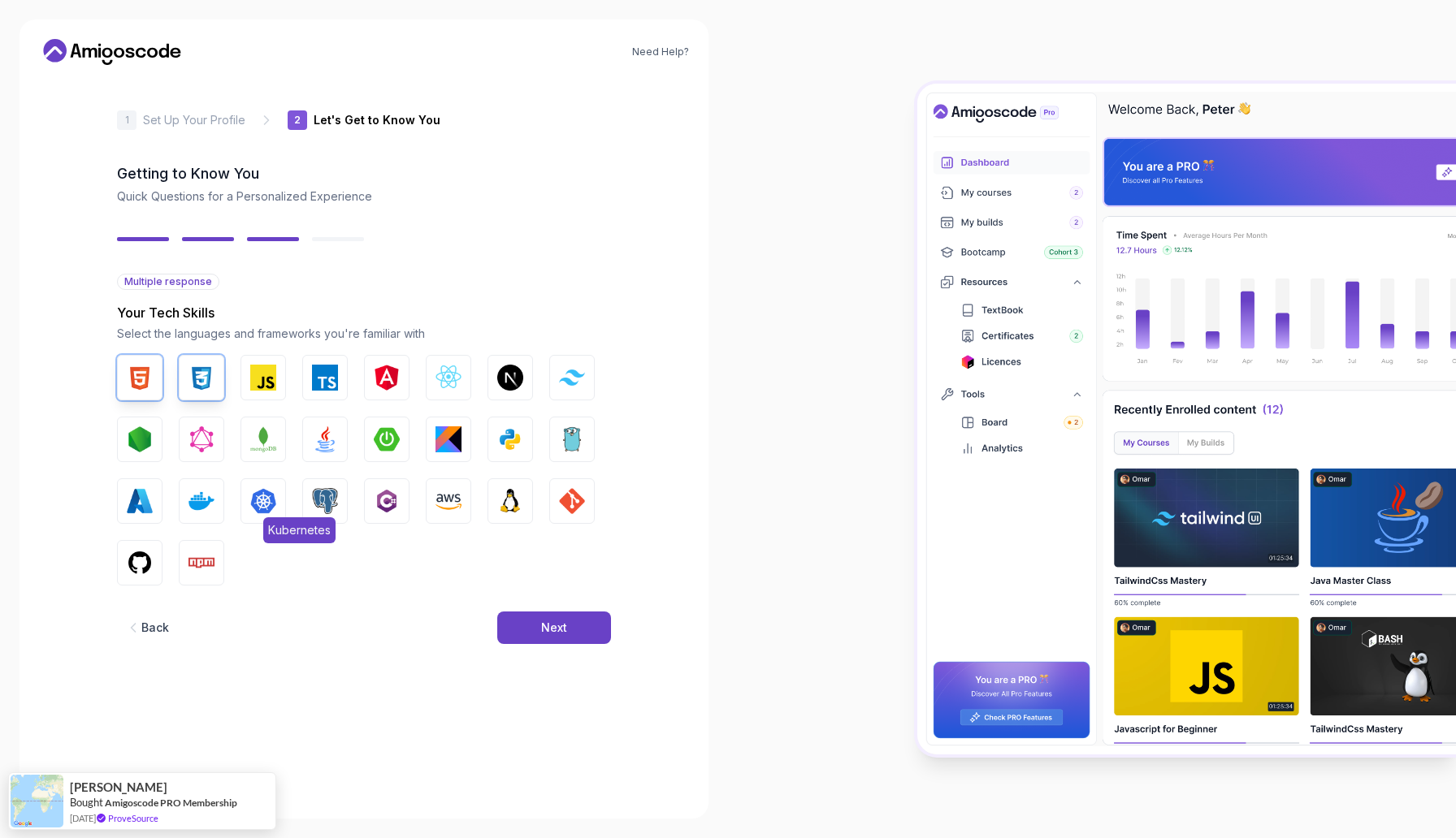 click at bounding box center [263, 501] 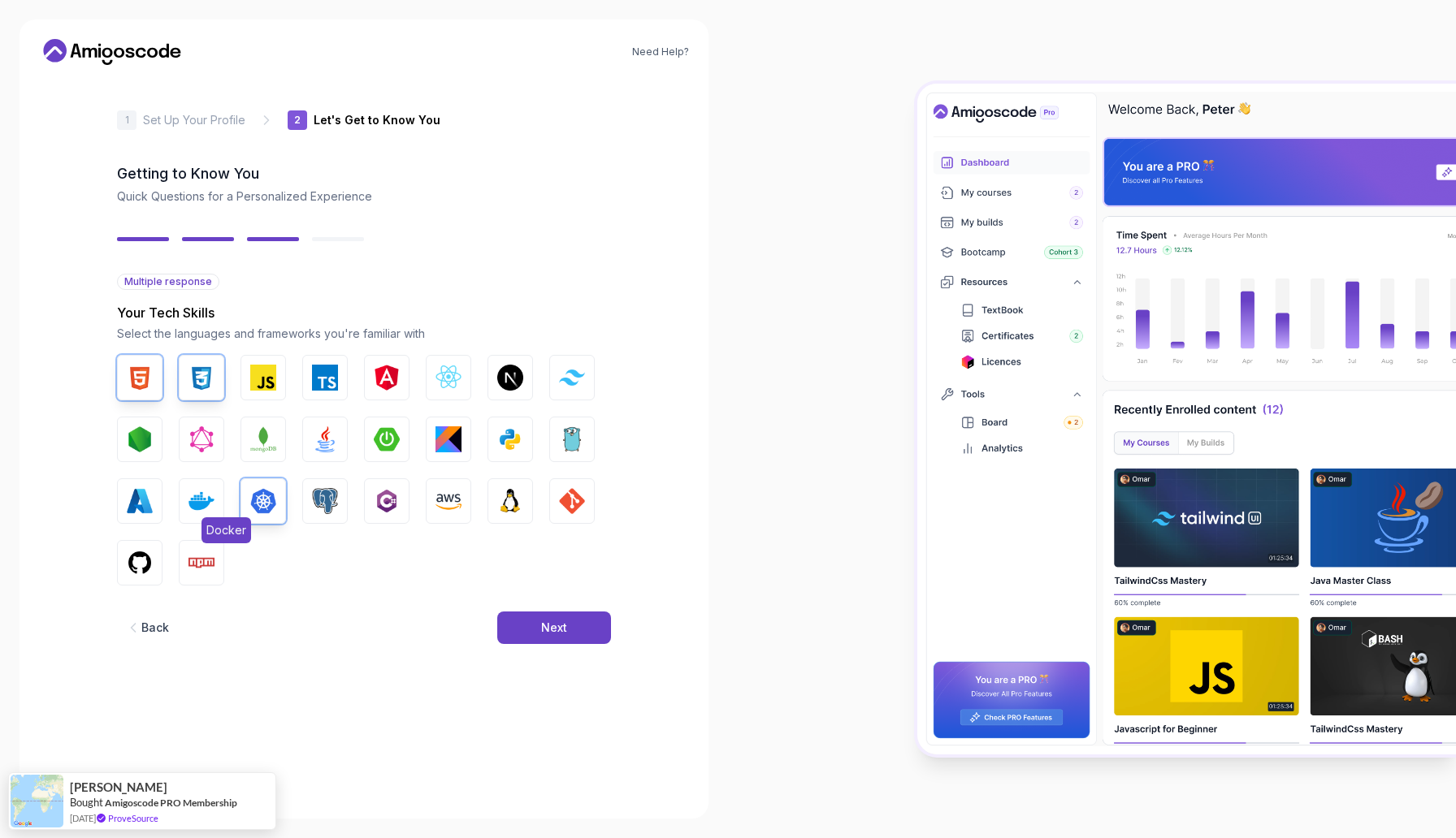 click at bounding box center [202, 501] 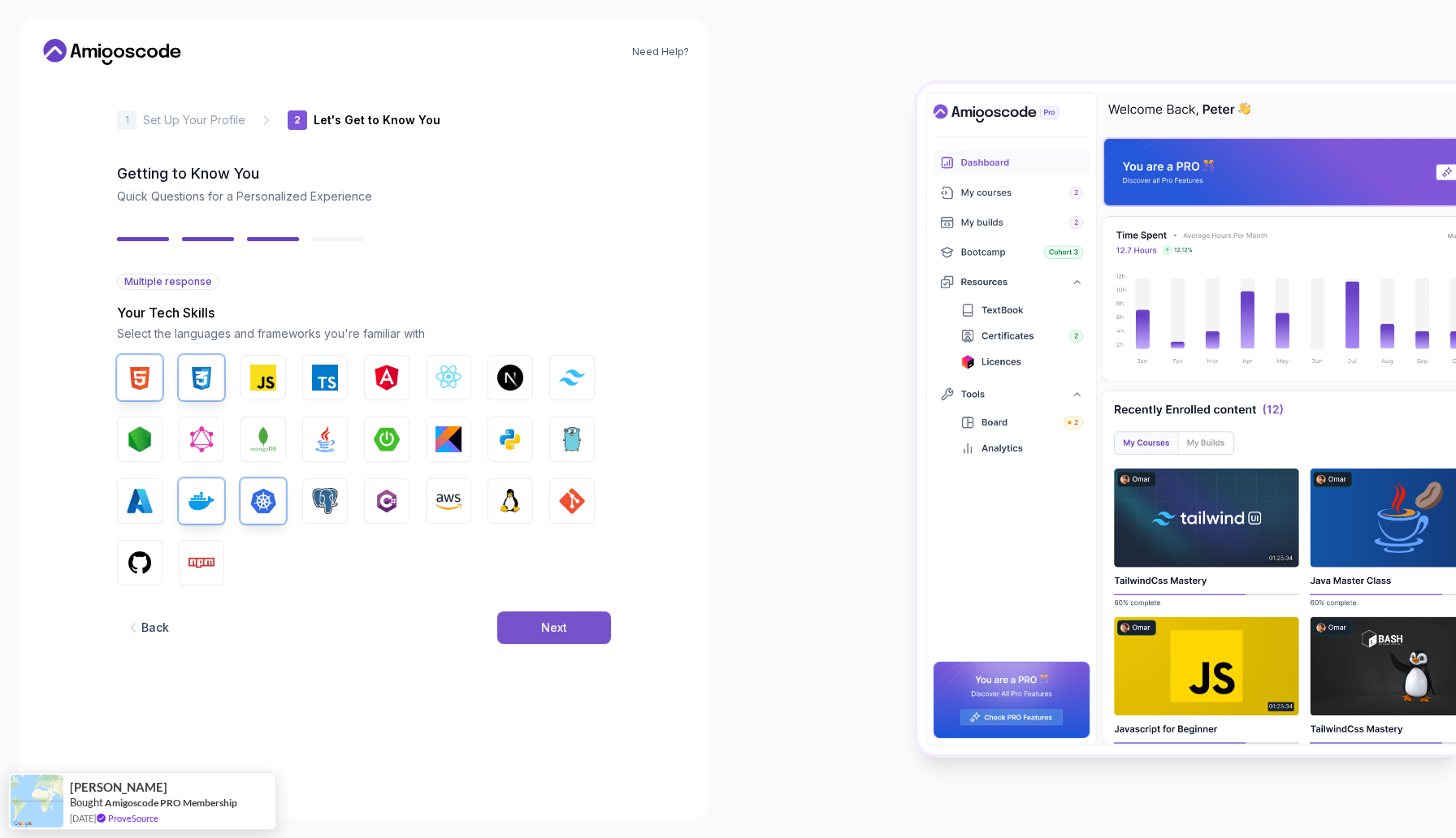 click on "Next" at bounding box center (554, 628) 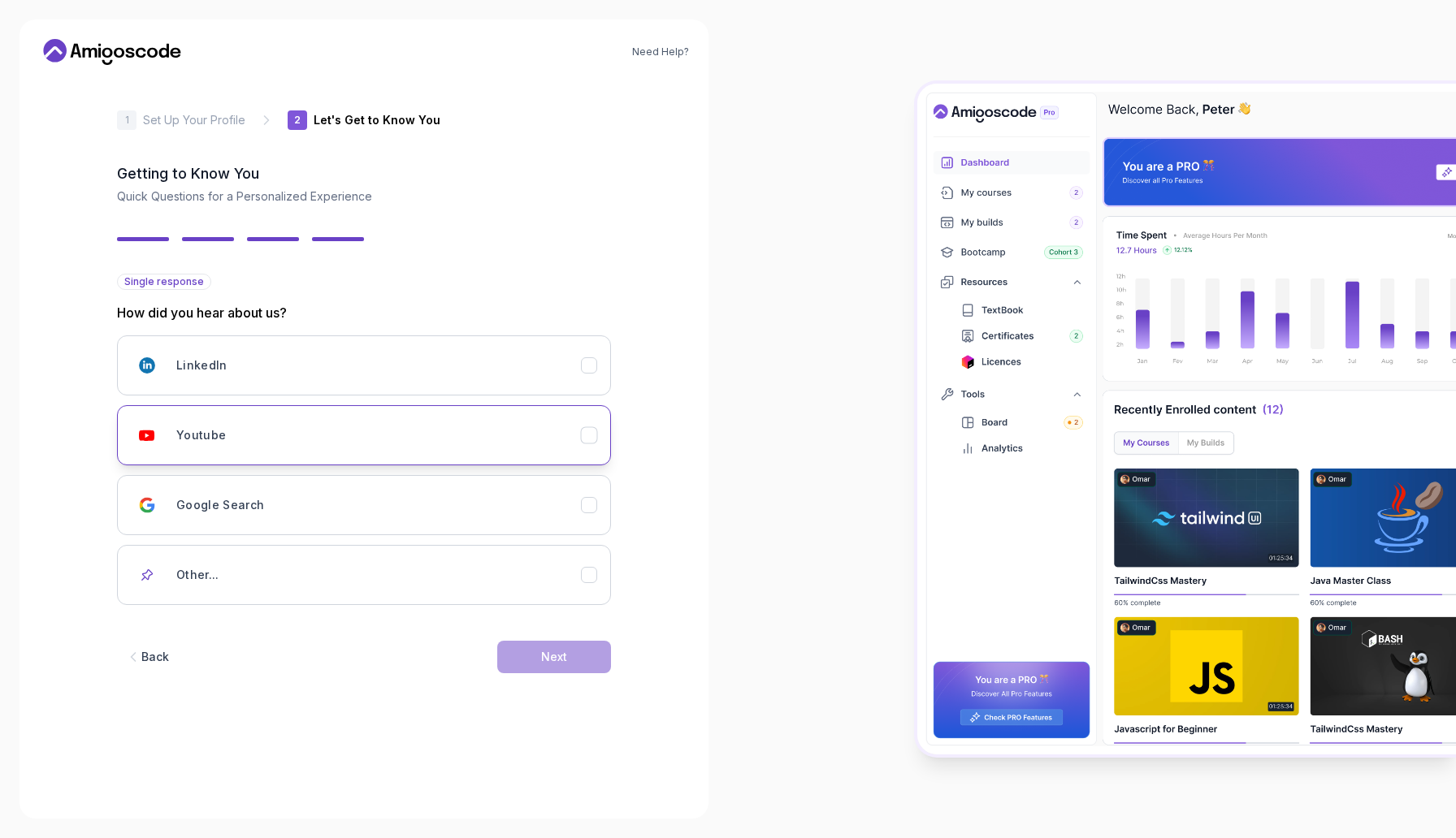 click on "Youtube" at bounding box center [364, 435] 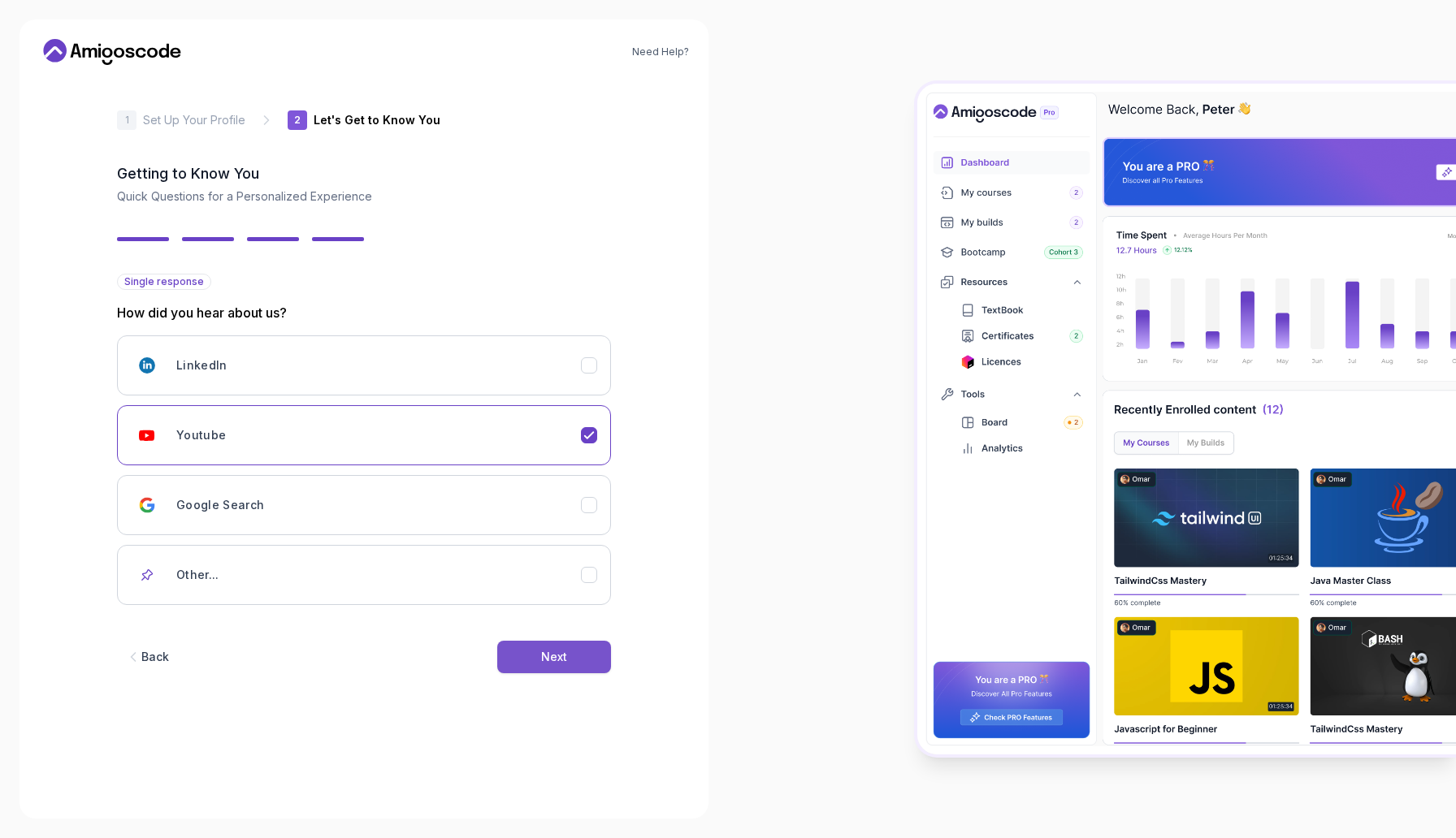 click on "Next" at bounding box center [554, 657] 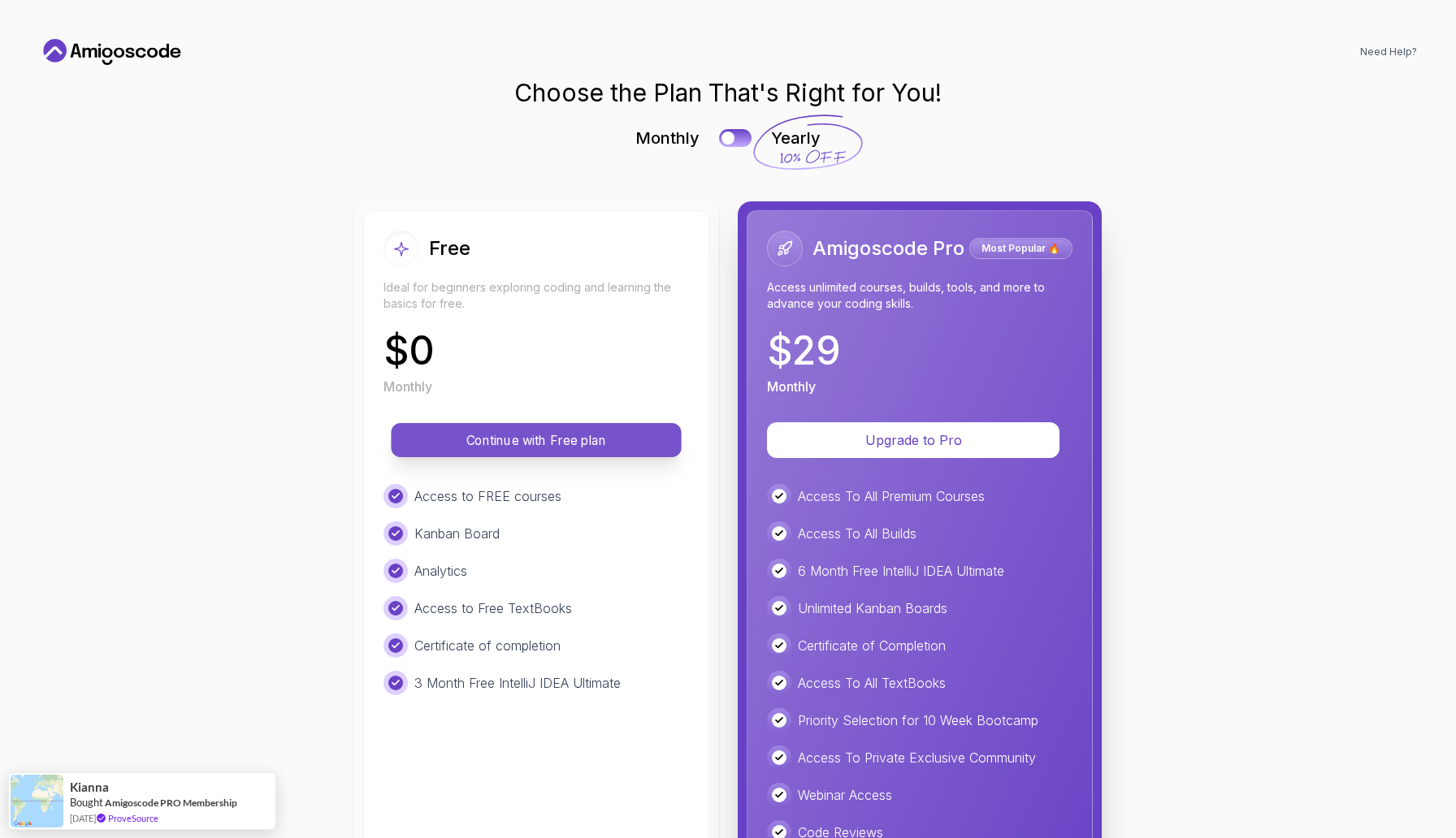 click on "Continue with Free plan" at bounding box center (535, 440) 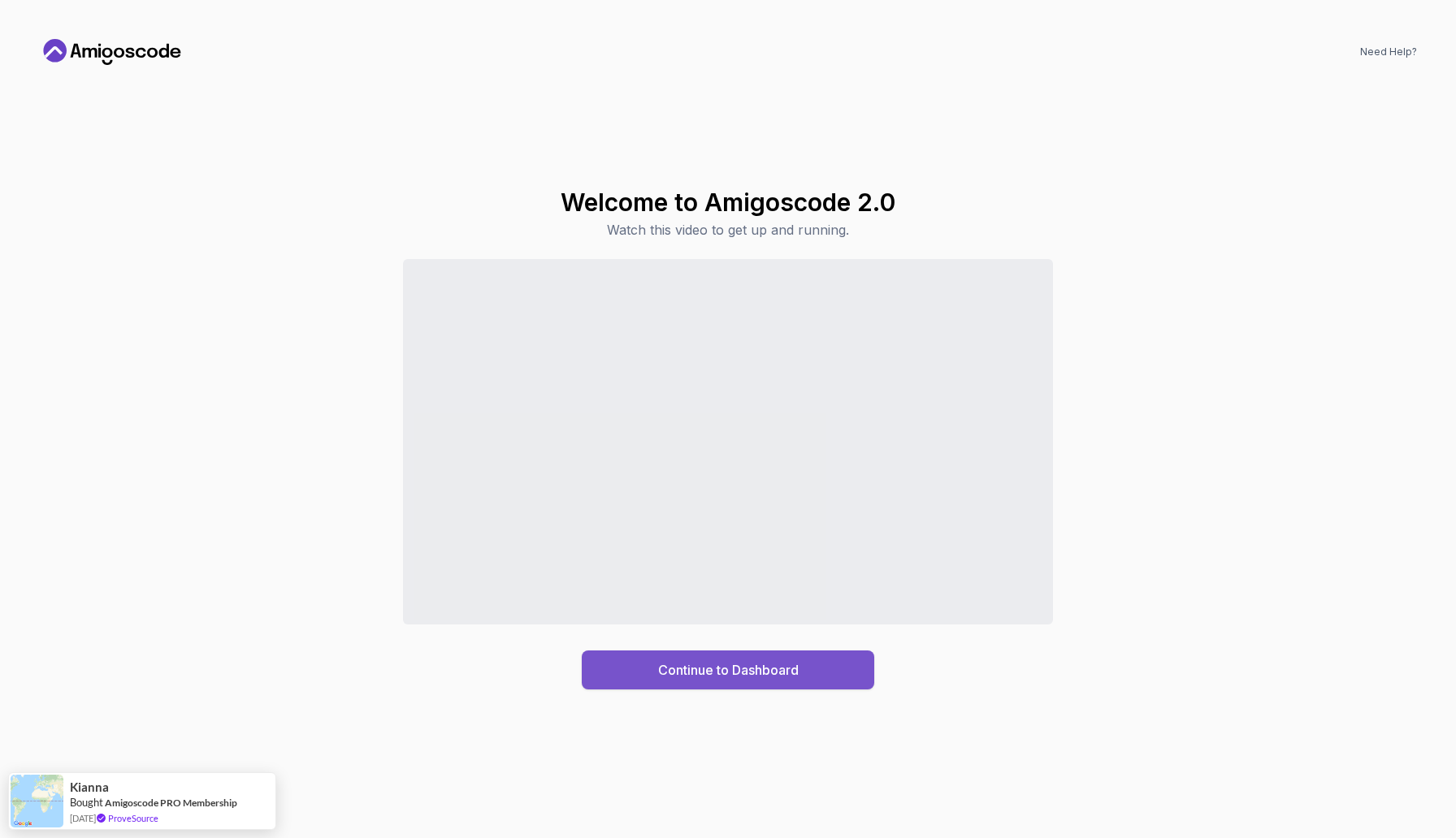 click on "Continue to Dashboard" at bounding box center [728, 670] 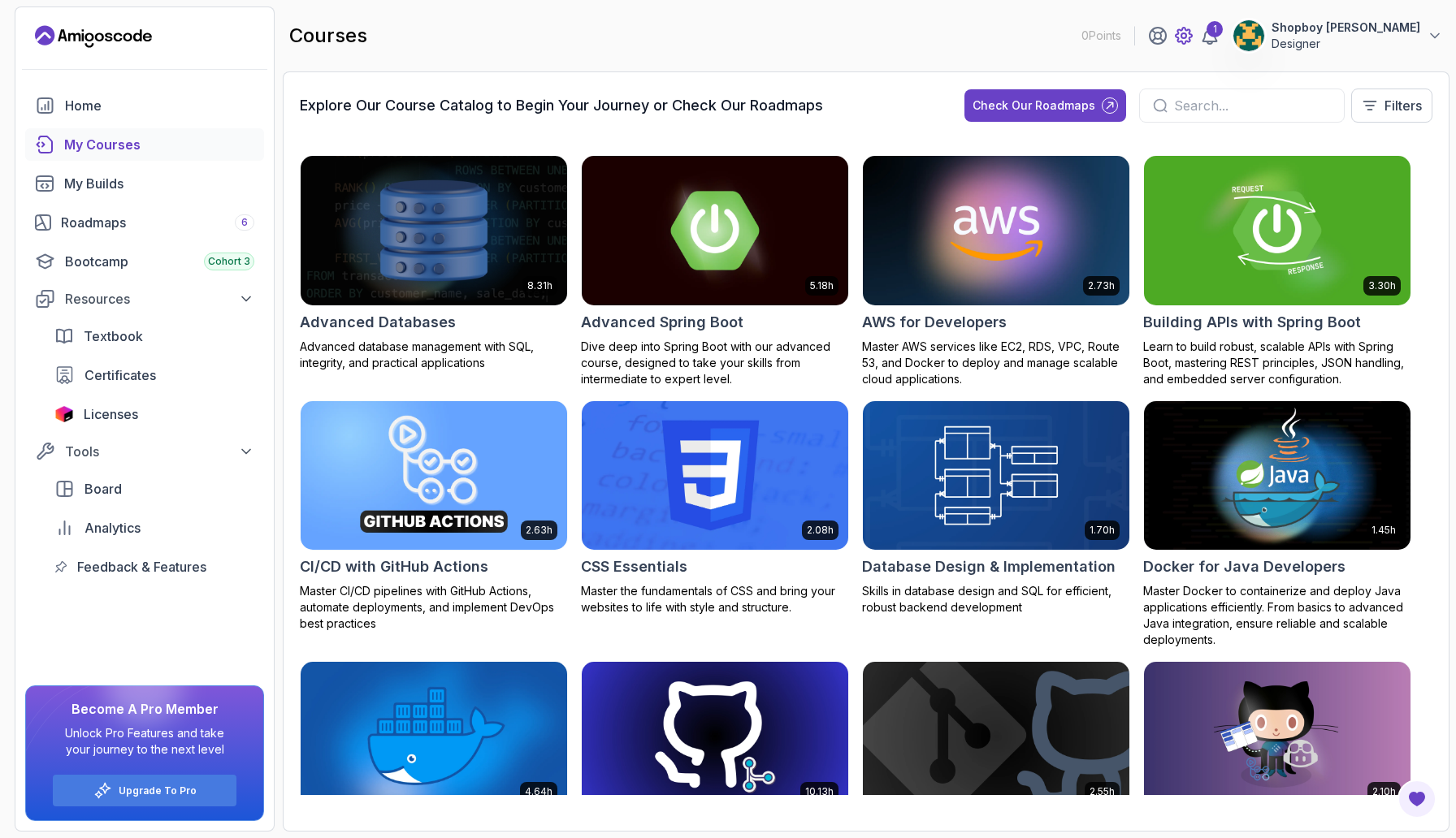 click 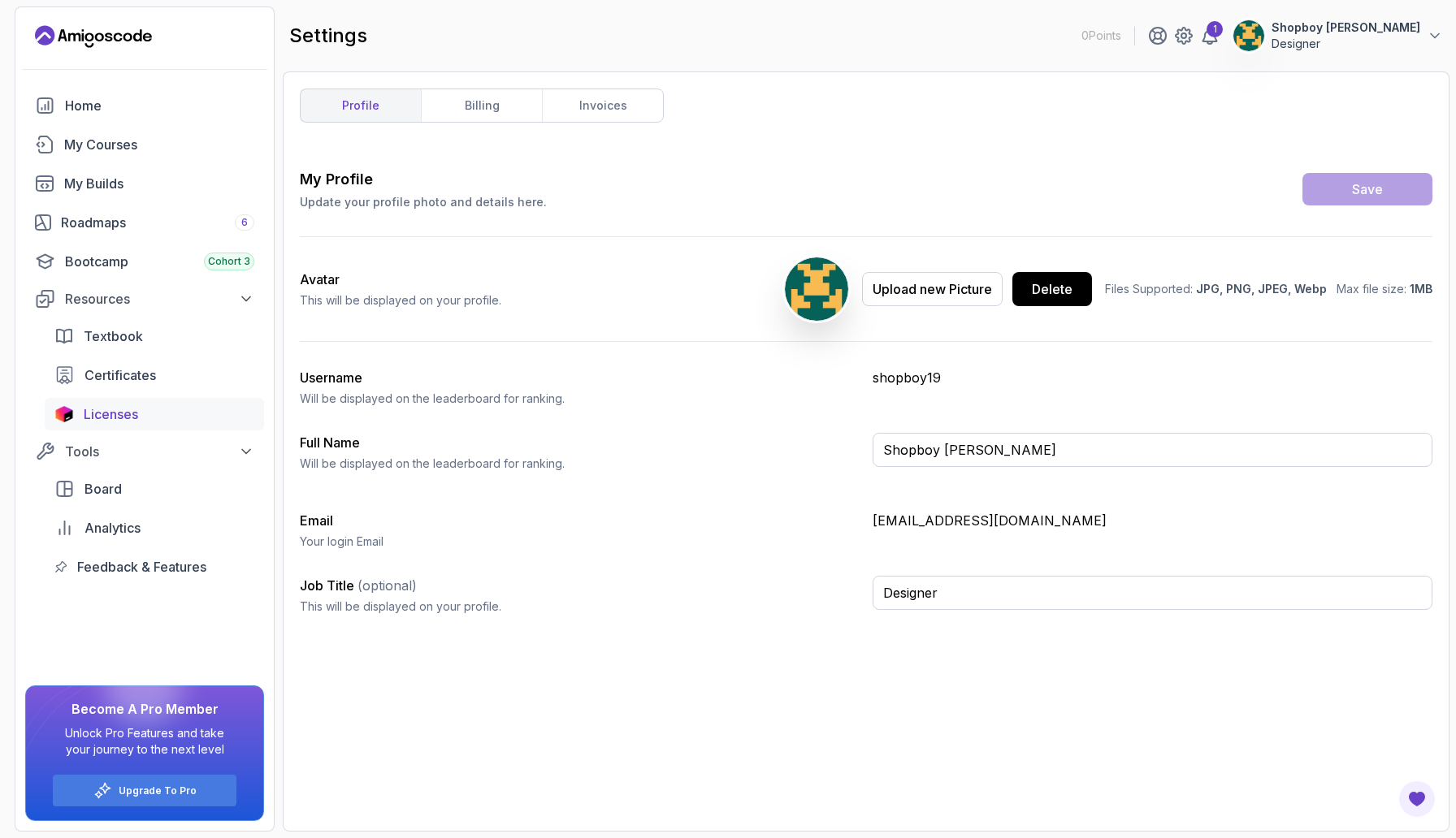 click on "Licenses" at bounding box center (110, 414) 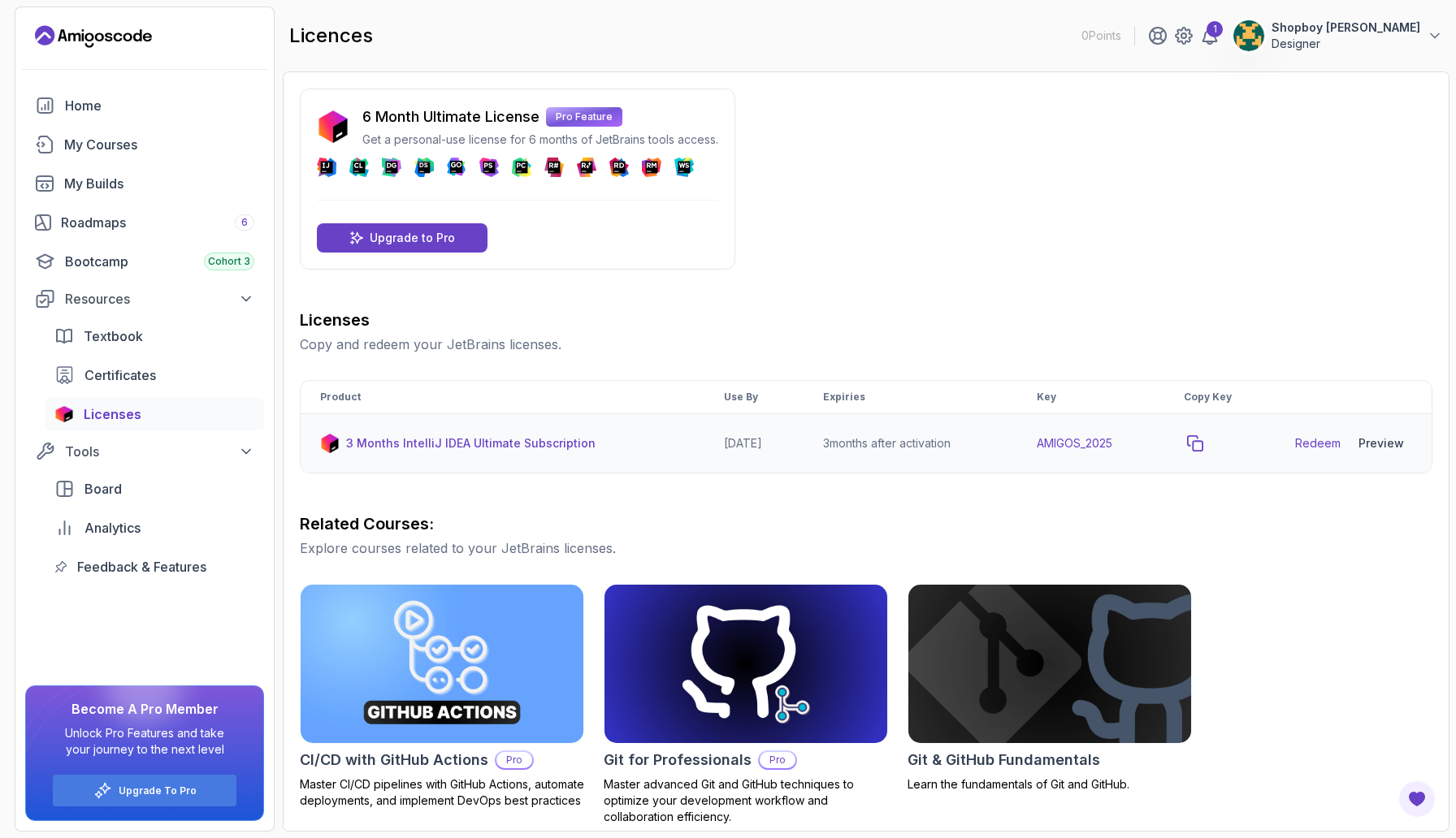 click 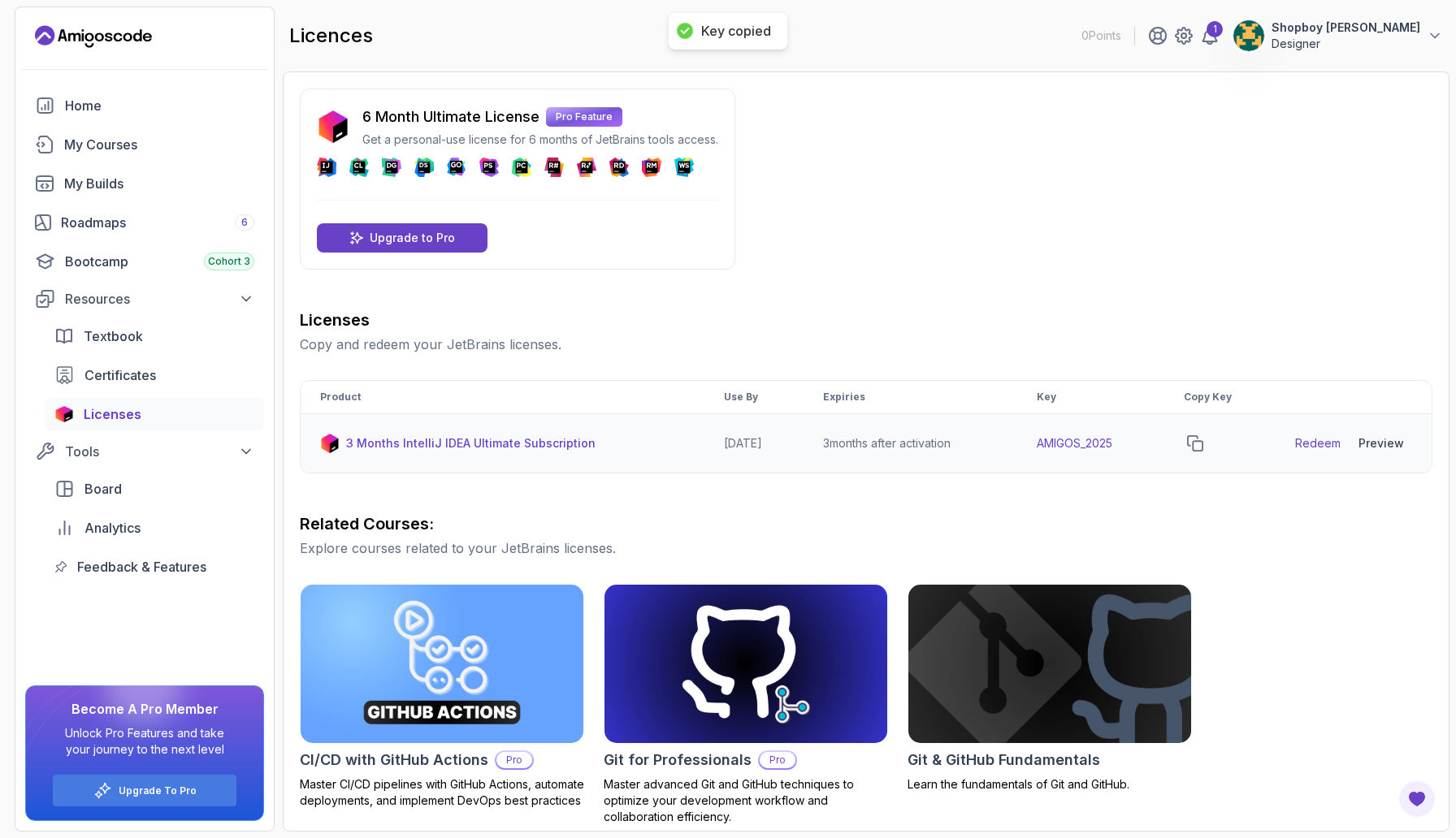 click on "Preview" at bounding box center (1381, 443) 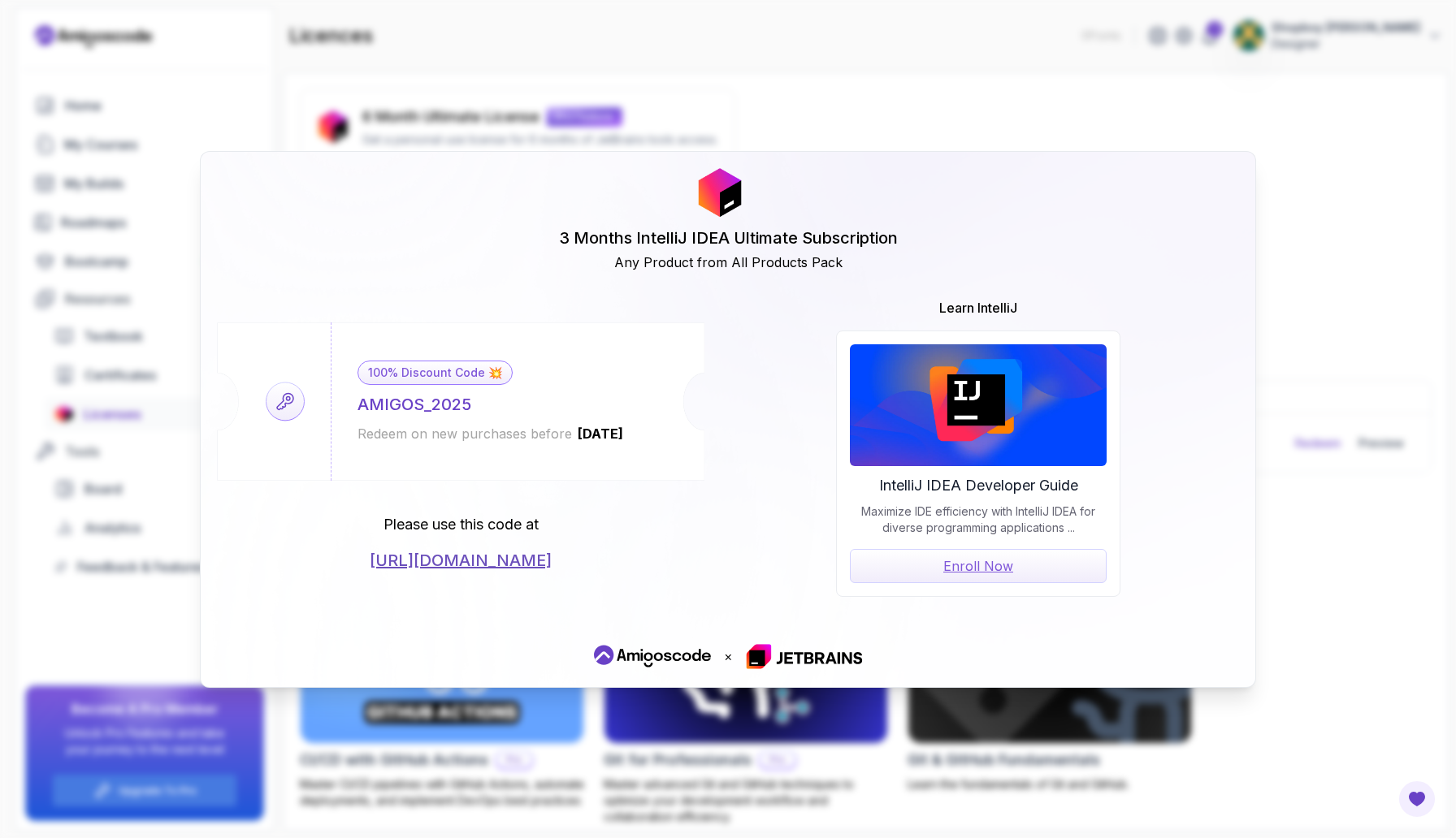 click on "100% Discount Code 💥 AMIGOS_2025 Redeem on new purchases before   2026-06-12 Please use this code at https://jetbrains.com/store/redeem/" at bounding box center [461, 447] 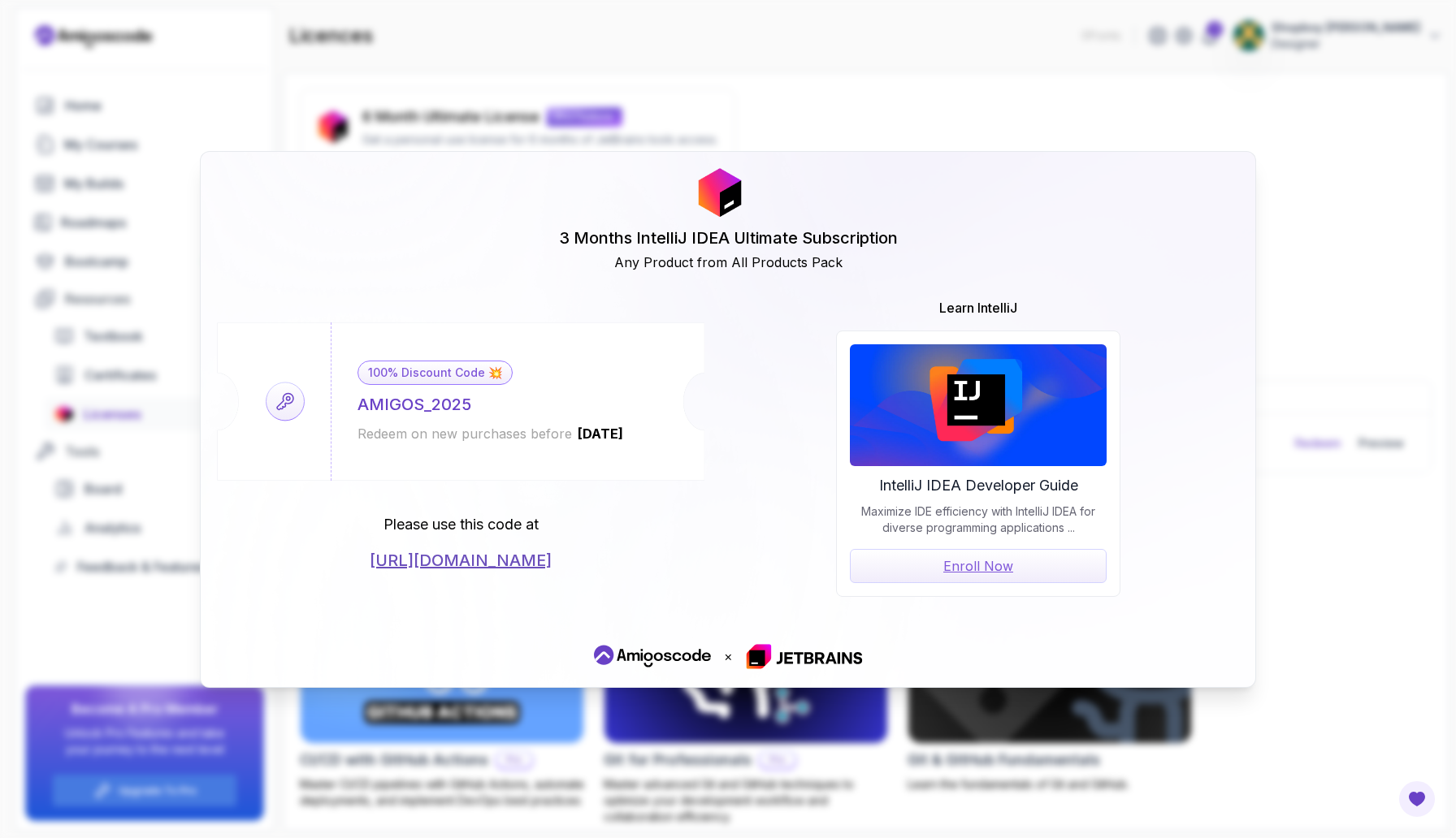 click on "3 Months IntelliJ IDEA Ultimate Subscription Any Product from All Products Pack 100% Discount Code 💥 AMIGOS_2025 Redeem on new purchases before   2026-06-12 Please use this code at https://jetbrains.com/store/redeem/ Learn IntelliJ IntelliJ IDEA Developer Guide Maximize IDE efficiency with IntelliJ IDEA for diverse programming applications ... Enroll Now ×" at bounding box center [728, 419] 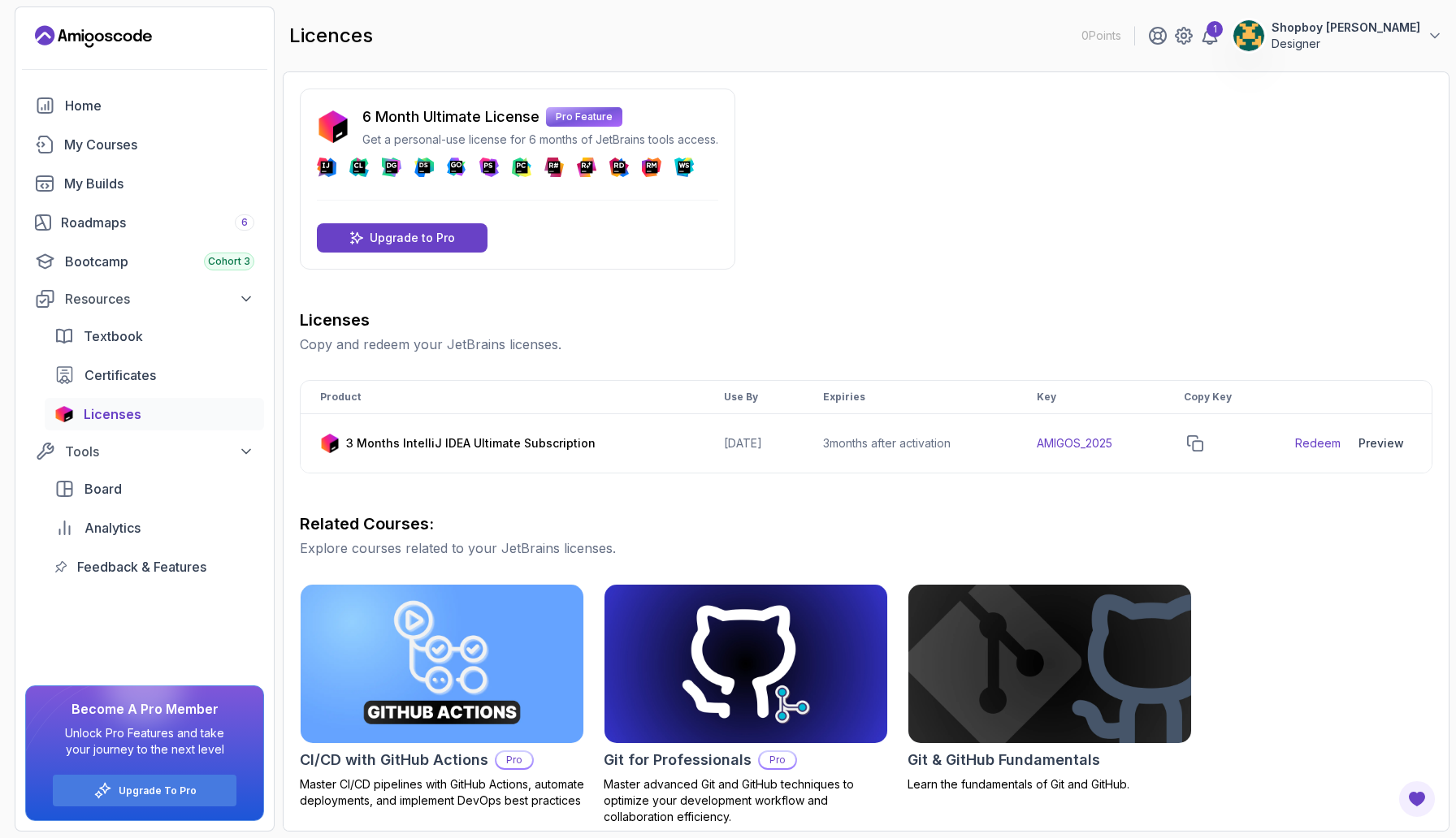 click on "6 Month Ultimate License Pro Feature Get a personal-use license for 6 months of JetBrains tools access. DataSpell Upgrade to Pro Licenses Copy and redeem your JetBrains licenses. Product Use By Expiries Key Copy Key 3 Months IntelliJ IDEA Ultimate Subscription 2026-06-12 3  months after activation AMIGOS_2025 Redeem Preview Download Related Courses: Explore courses related to your JetBrains licenses. CI/CD with GitHub Actions Pro Master CI/CD pipelines with GitHub Actions, automate deployments, and implement DevOps best practices Git for Professionals Pro Master advanced Git and GitHub techniques to optimize your development workflow and collaboration efficiency. Git & GitHub Fundamentals Learn the fundamentals of Git and GitHub. GitHub Toolkit Pro Master GitHub Toolkit to enhance your development workflow and collaboration efficiency. IntelliJ IDEA Developer Guide Pro Maximize IDE efficiency with IntelliJ IDEA and boost your productivity." at bounding box center [866, 579] 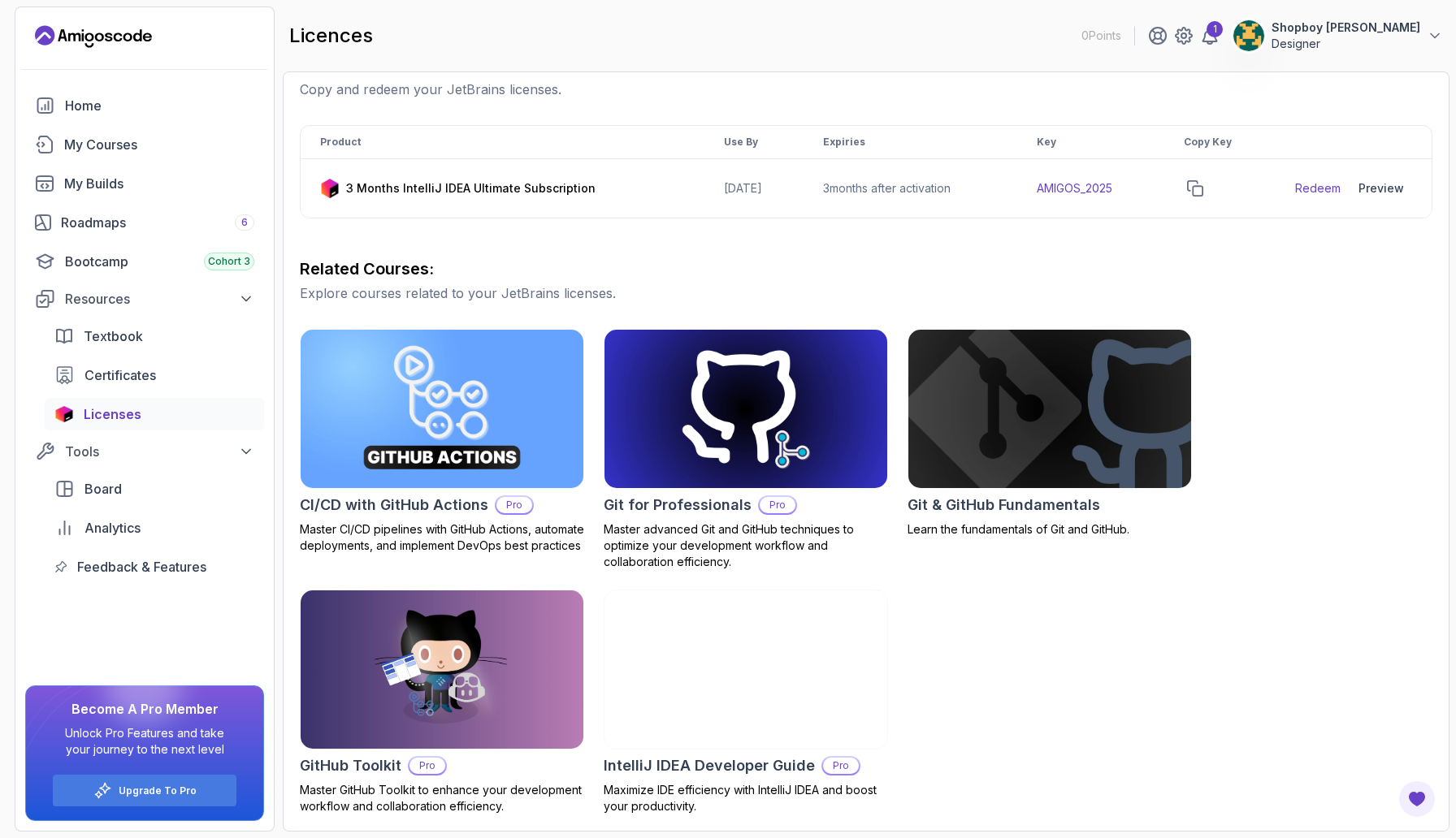 scroll, scrollTop: 0, scrollLeft: 0, axis: both 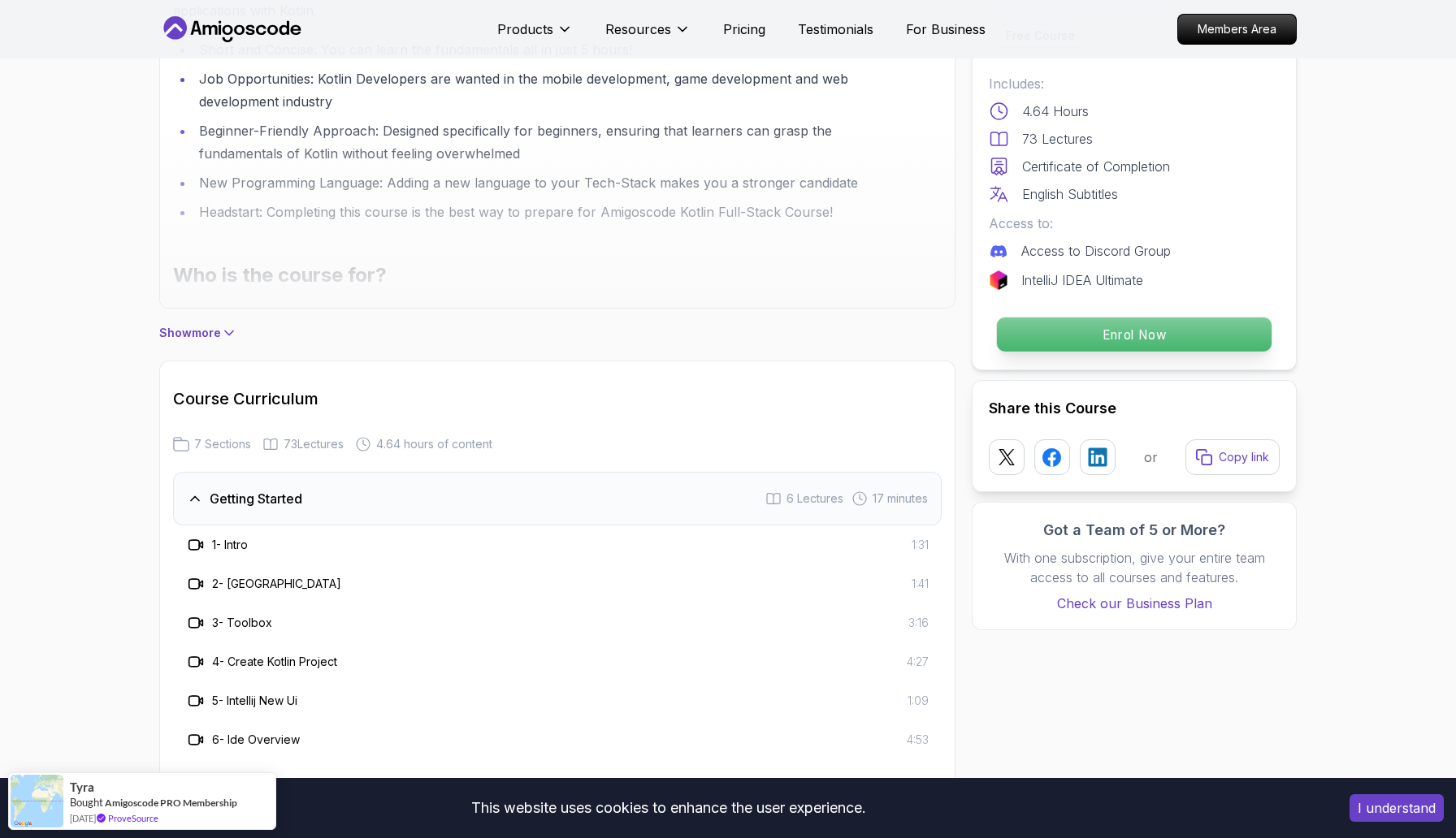 click on "Enrol Now" at bounding box center [1134, 335] 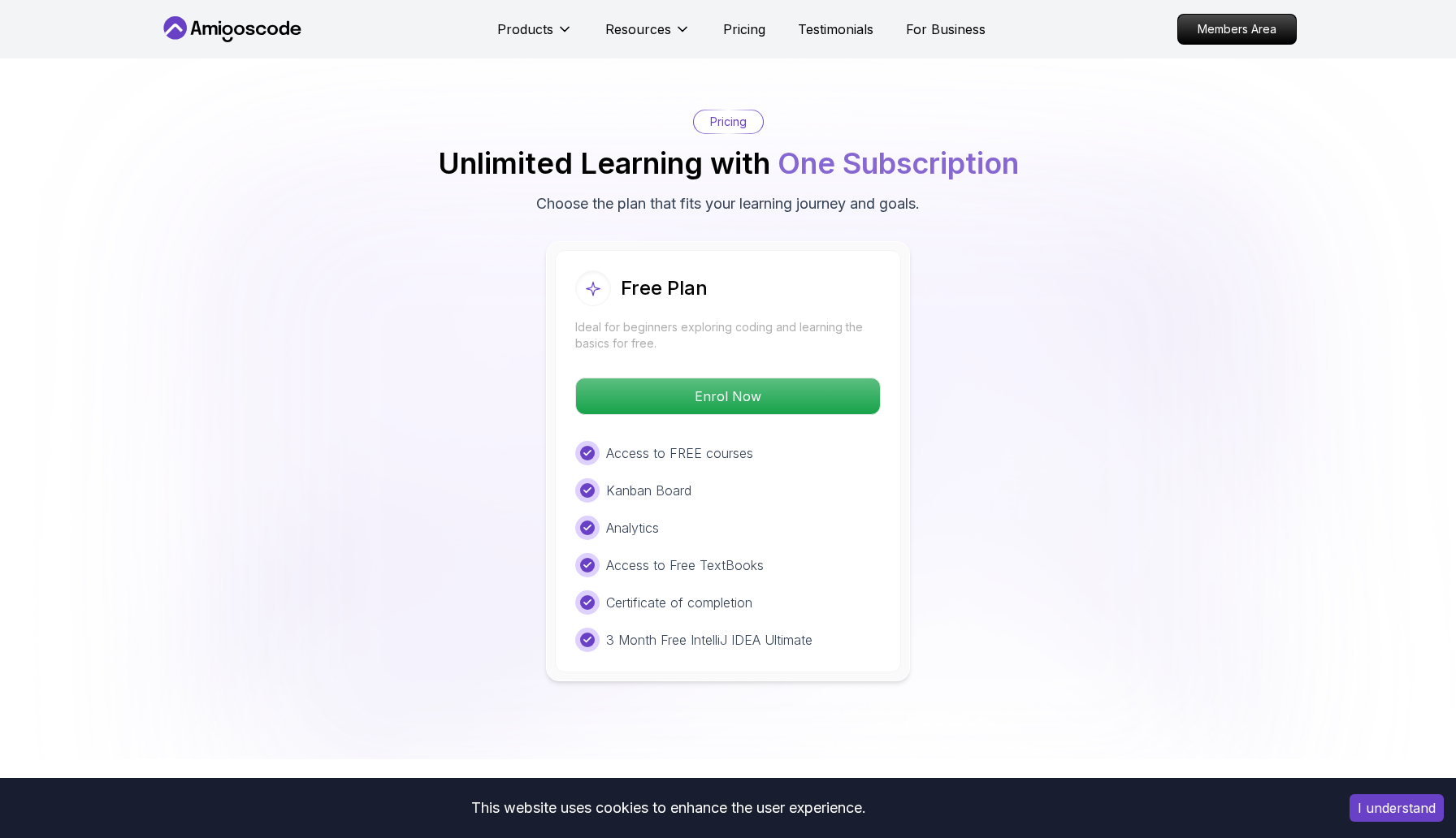 scroll, scrollTop: 2432, scrollLeft: 0, axis: vertical 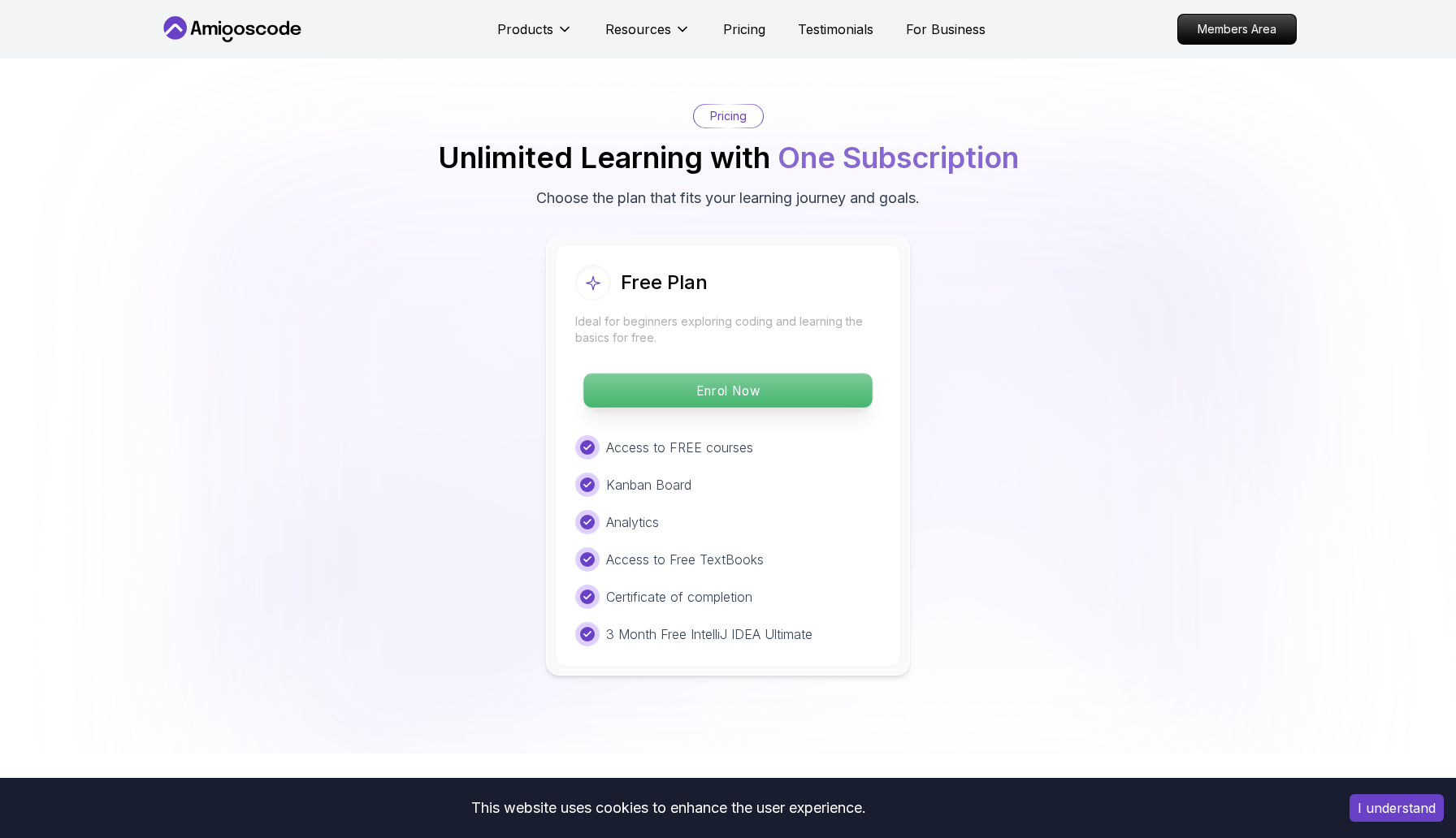 click on "Enrol Now" at bounding box center (727, 391) 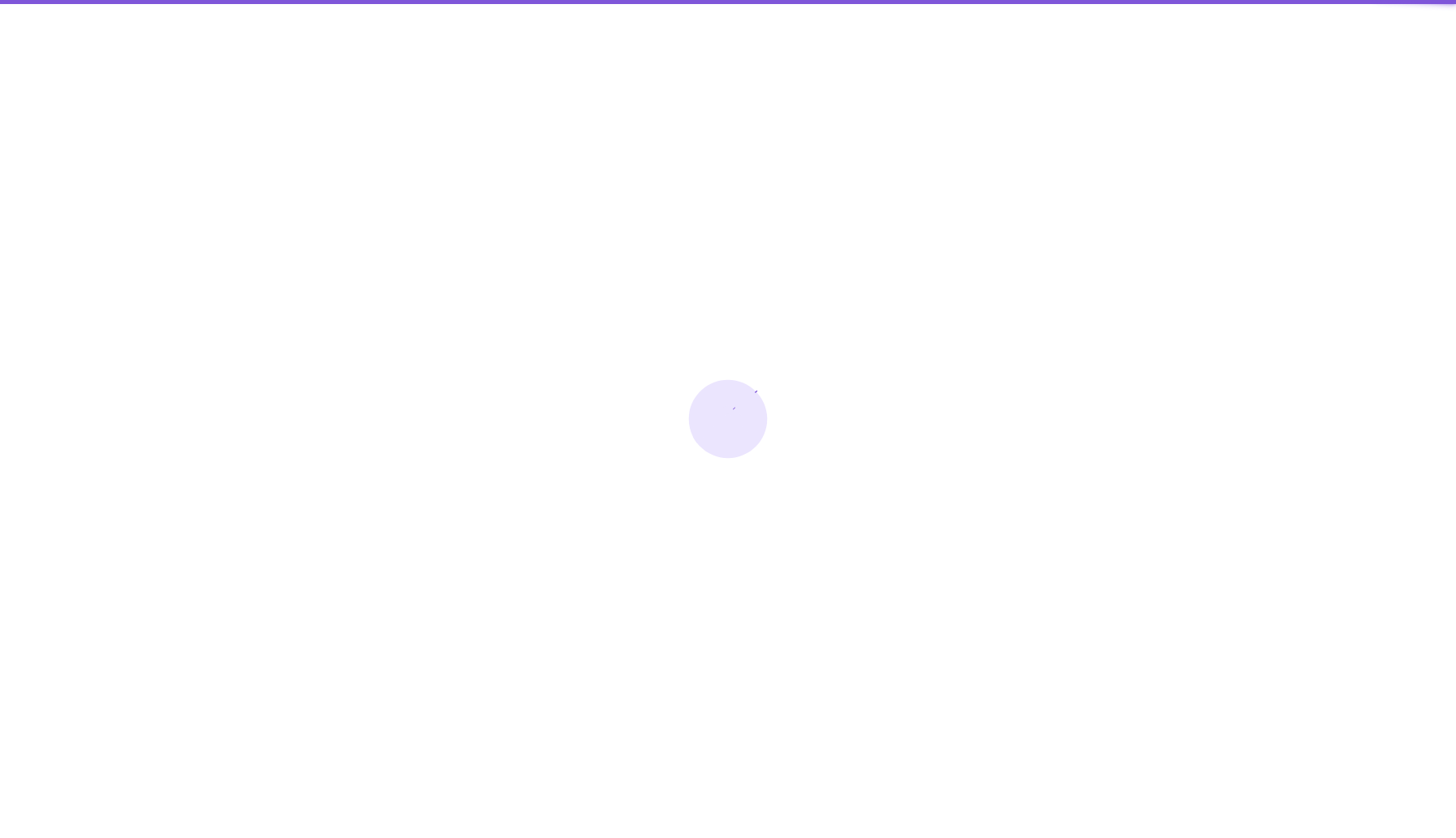 scroll, scrollTop: 0, scrollLeft: 0, axis: both 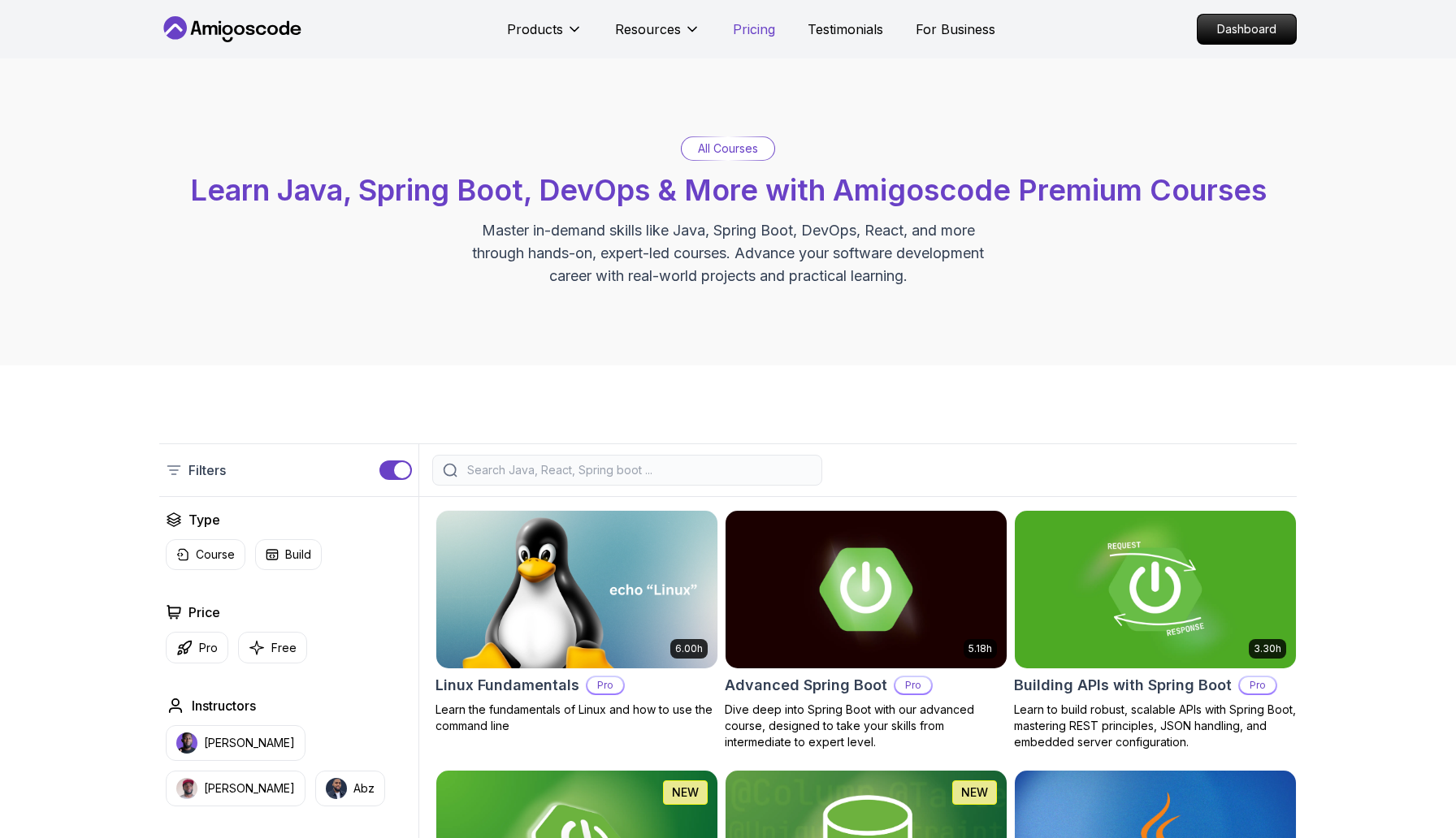 click on "Pricing" at bounding box center [754, 29] 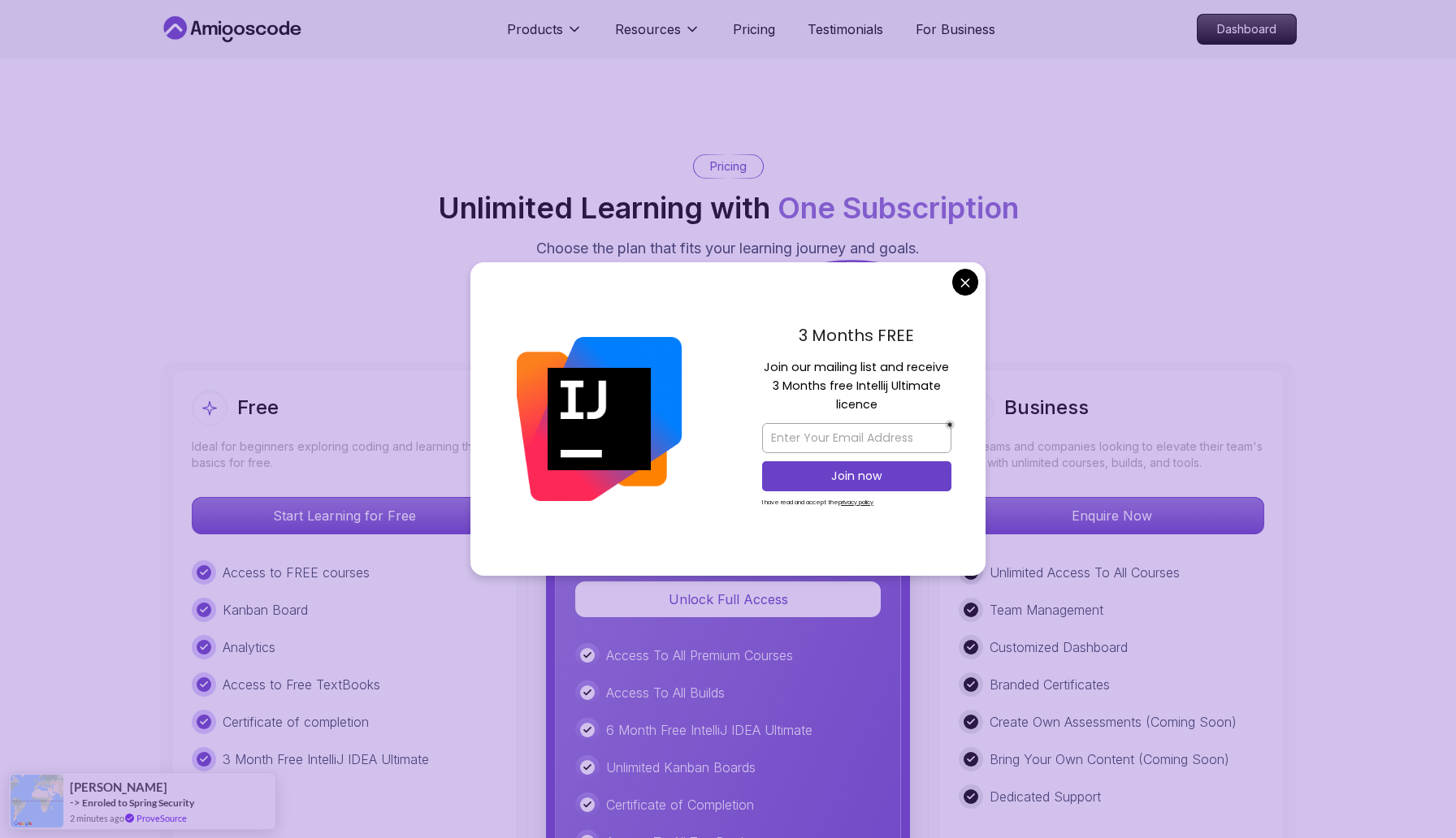 scroll, scrollTop: 3638, scrollLeft: 0, axis: vertical 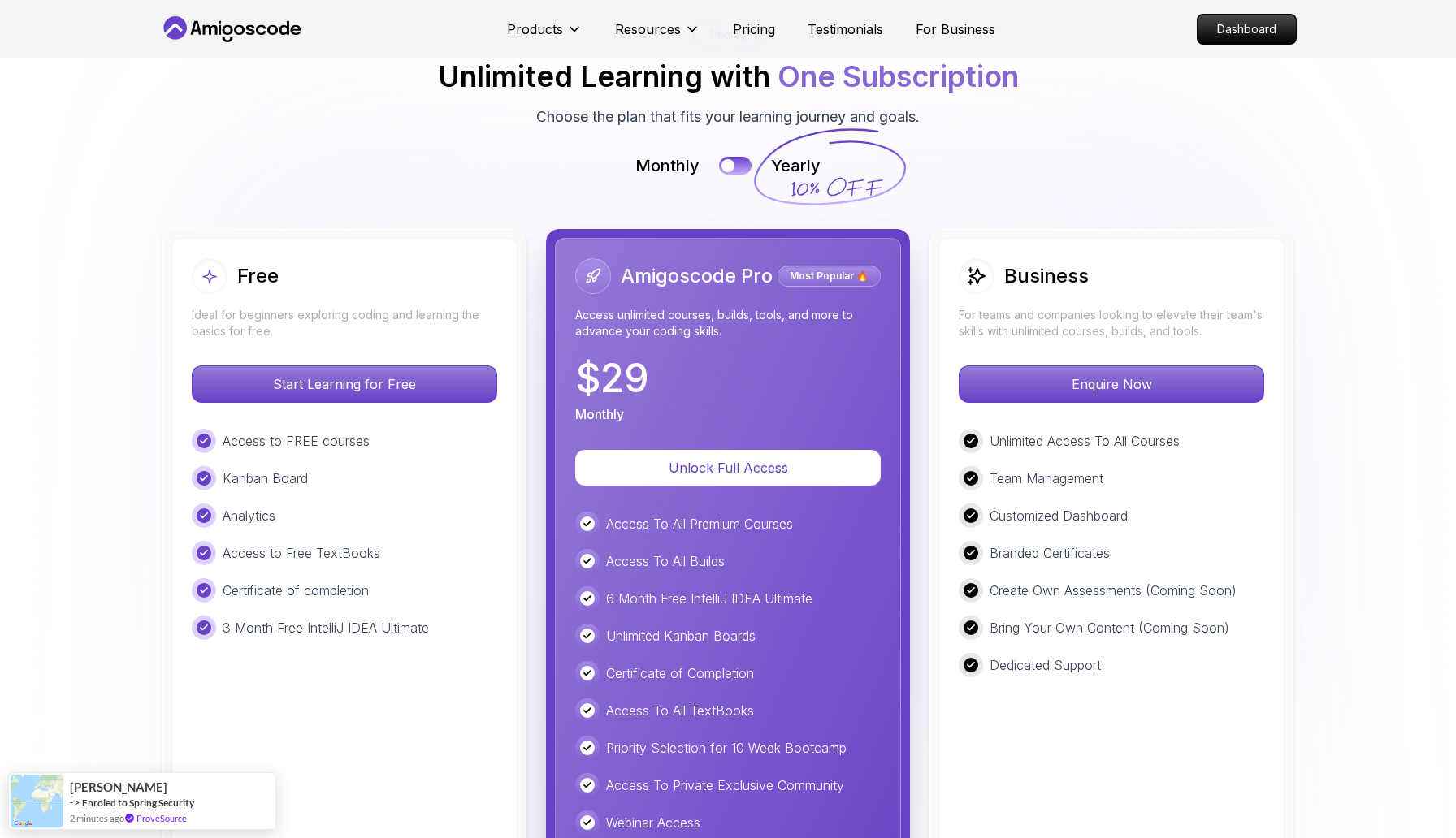 click on "Products Resources Pricing Testimonials For Business Dashboard Products Resources Pricing Testimonials For Business Dashboard Jogh Long Spring Developer Advocate "Amigoscode Does a pretty good job, and consistently too, covering Spring and for that, I'm very Appreciative" The One-Stop Platform for   Developers Get unlimited access to coding   courses ,   Quizzes ,   Builds  and   Tools . Start your journey or level up your career with Amigoscode [DATE]! Start for Free [URL][DOMAIN_NAME] OUR AMIGO STUDENTS WORK IN TOP COMPANIES Courses Builds Discover Amigoscode's Latest   Premium Courses! Get unlimited access to coding   courses ,   Quizzes ,   Builds  and   Tools . Start your journey or level up your career with Amigoscode [DATE]! Browse all  courses Advanced Spring Boot Pro Dive deep into Spring Boot with our advanced course, designed to take your skills from intermediate to expert level. NEW Spring Boot for Beginners Java for Developers Pro React JS Developer Guide Pro Spring AI Pro Pro     ," at bounding box center (728, 1117) 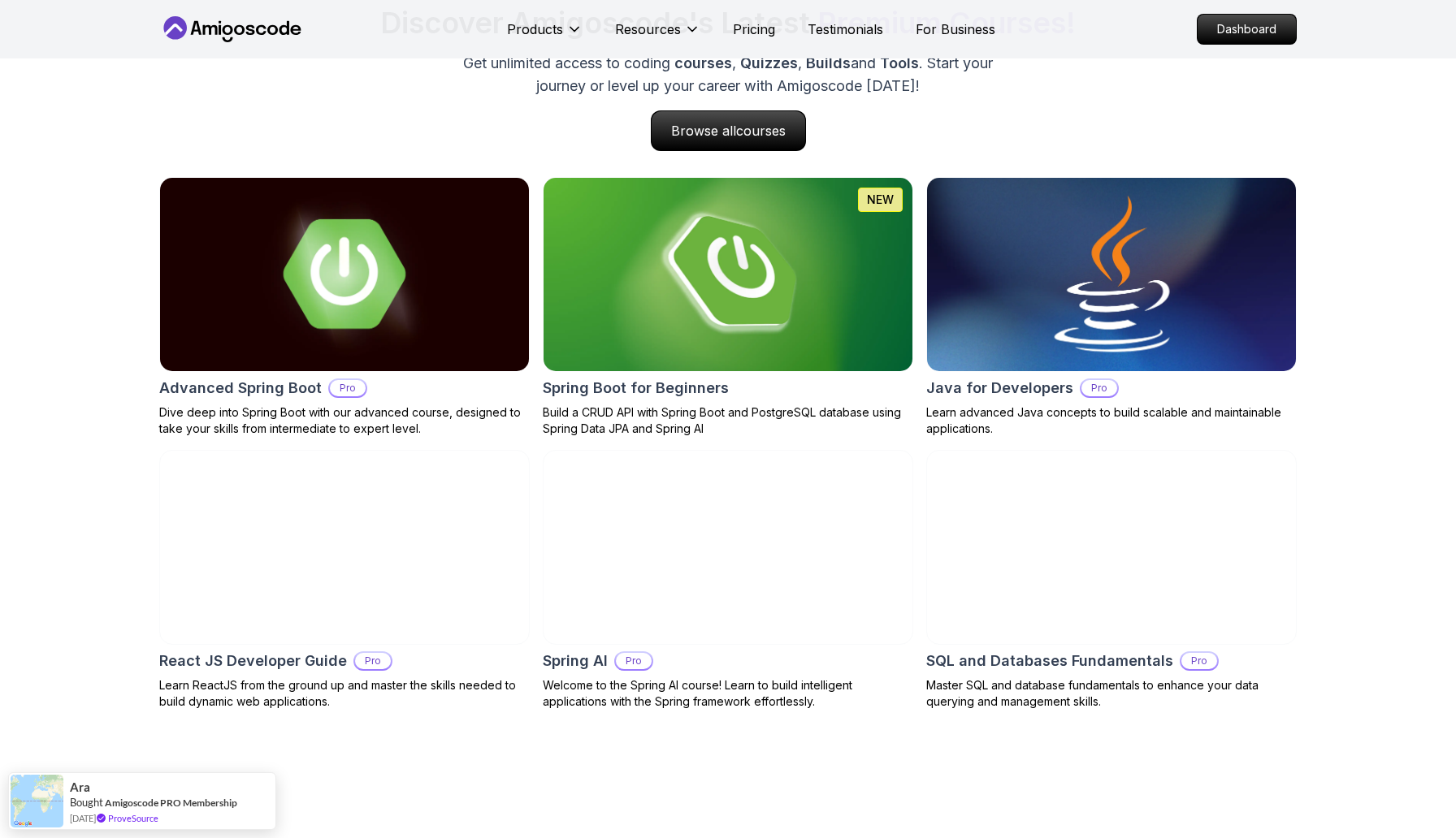 scroll, scrollTop: 1613, scrollLeft: 0, axis: vertical 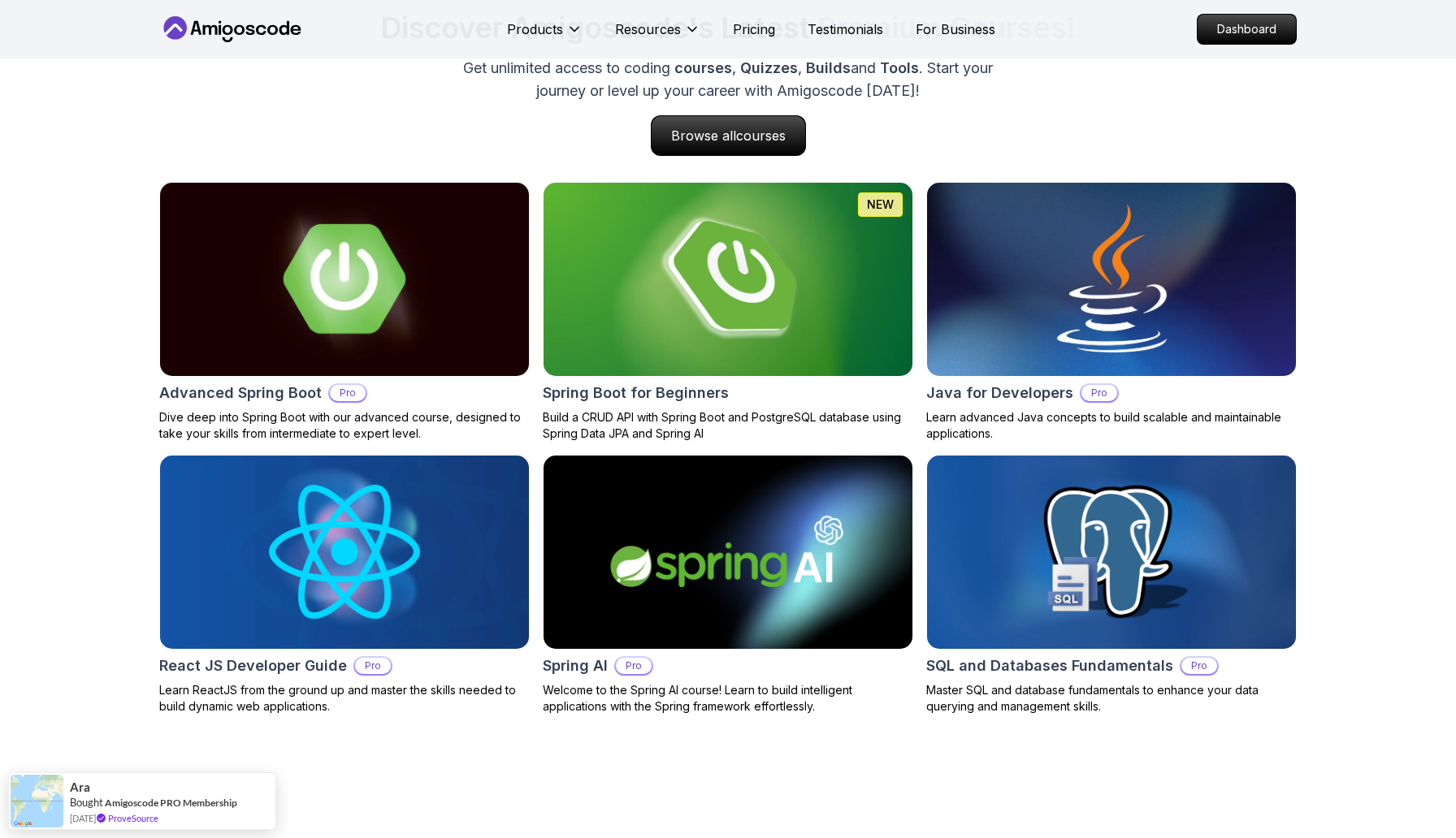 click on "Courses Builds Discover Amigoscode's Latest   Premium Courses! Get unlimited access to coding   courses ,   Quizzes ,   Builds  and   Tools . Start your journey or level up your career with Amigoscode [DATE]! Browse all  courses Advanced Spring Boot Pro Dive deep into Spring Boot with our advanced course, designed to take your skills from intermediate to expert level. NEW Spring Boot for Beginners Build a CRUD API with Spring Boot and PostgreSQL database using Spring Data JPA and Spring AI Java for Developers Pro Learn advanced Java concepts to build scalable and maintainable applications. React JS Developer Guide Pro Learn ReactJS from the ground up and master the skills needed to build dynamic web applications. Spring AI Pro Welcome to the Spring AI course! Learn to build intelligent applications with the Spring framework effortlessly. SQL and Databases Fundamentals Pro Master SQL and database fundamentals to enhance your data querying and management skills." at bounding box center (728, 339) 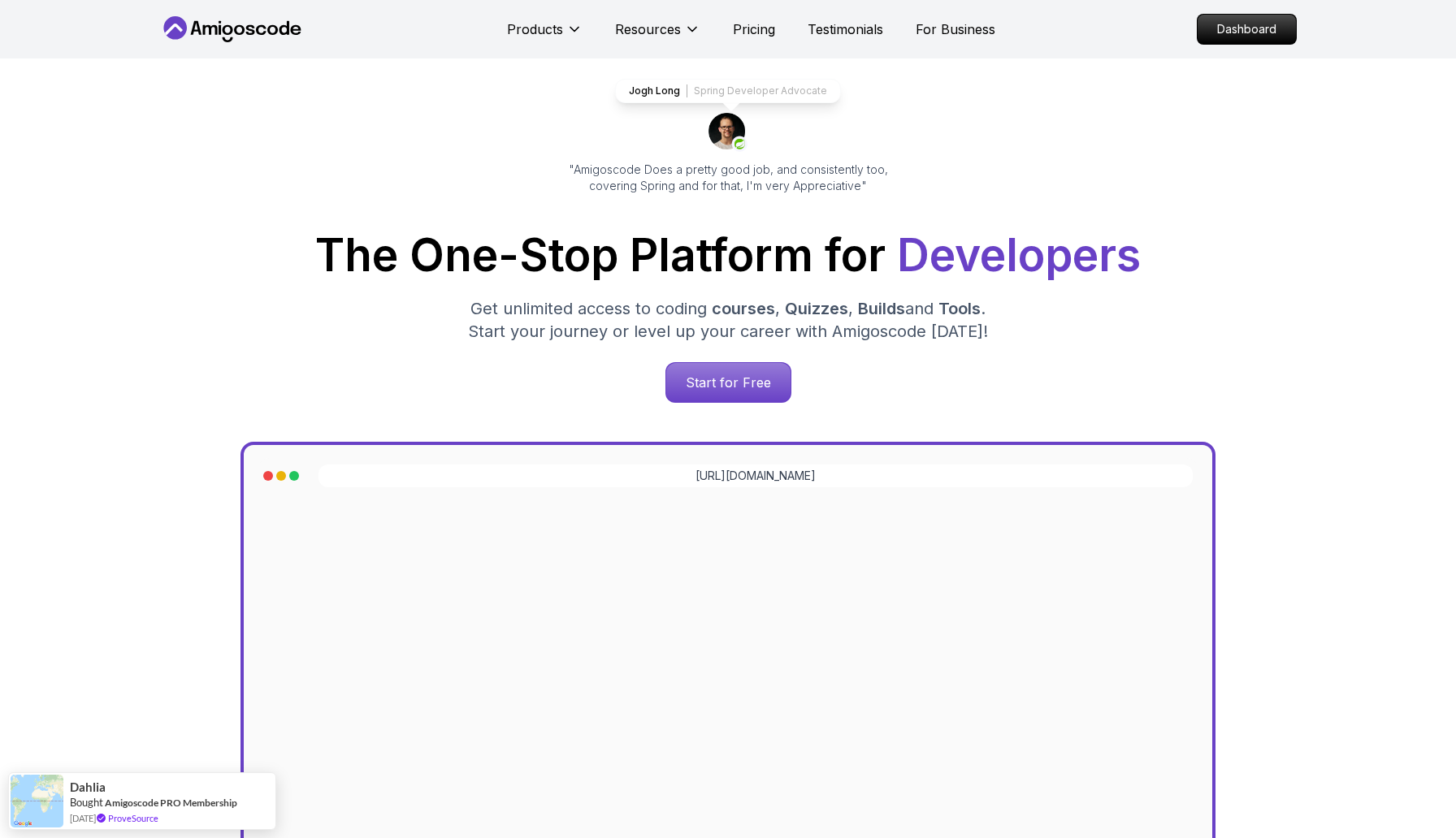 scroll, scrollTop: 201, scrollLeft: 0, axis: vertical 